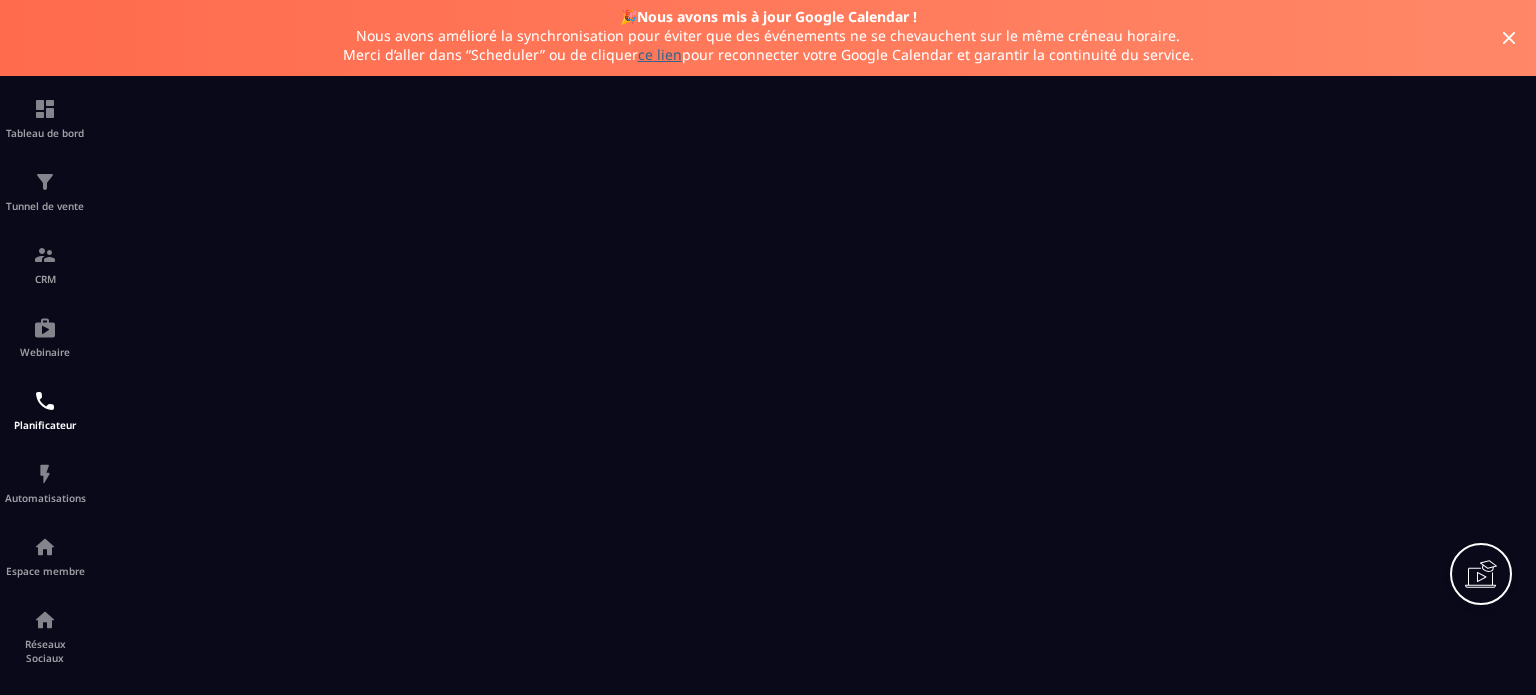 scroll, scrollTop: 0, scrollLeft: 0, axis: both 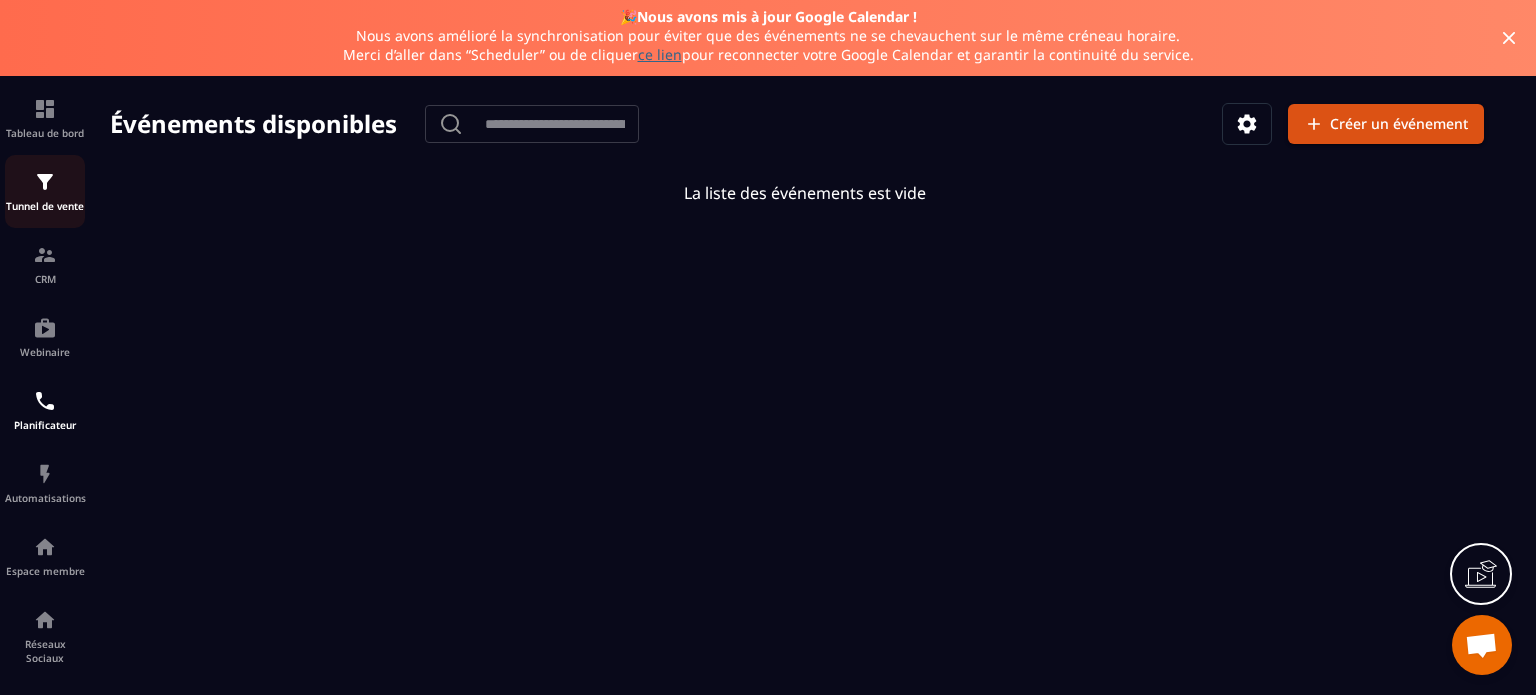 click at bounding box center (45, 182) 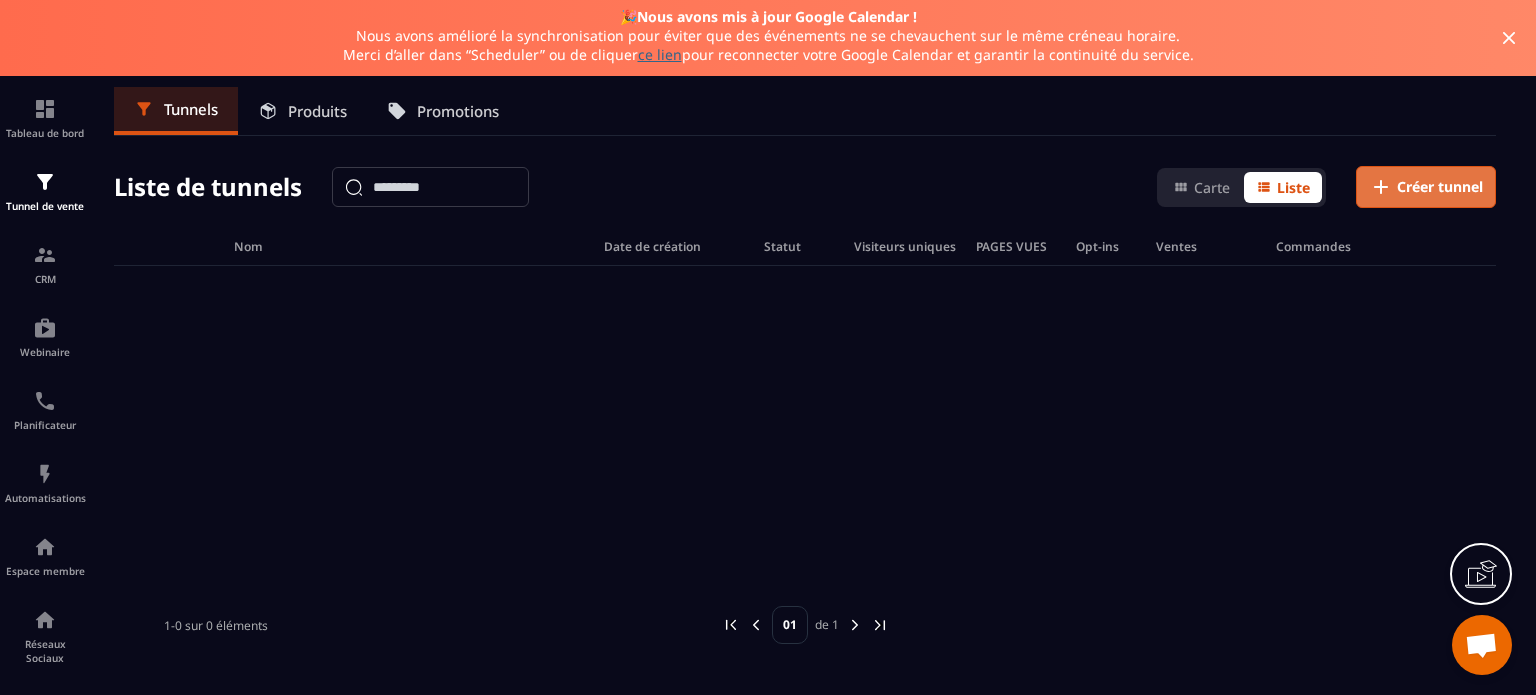 click on "Créer tunnel" at bounding box center (1440, 187) 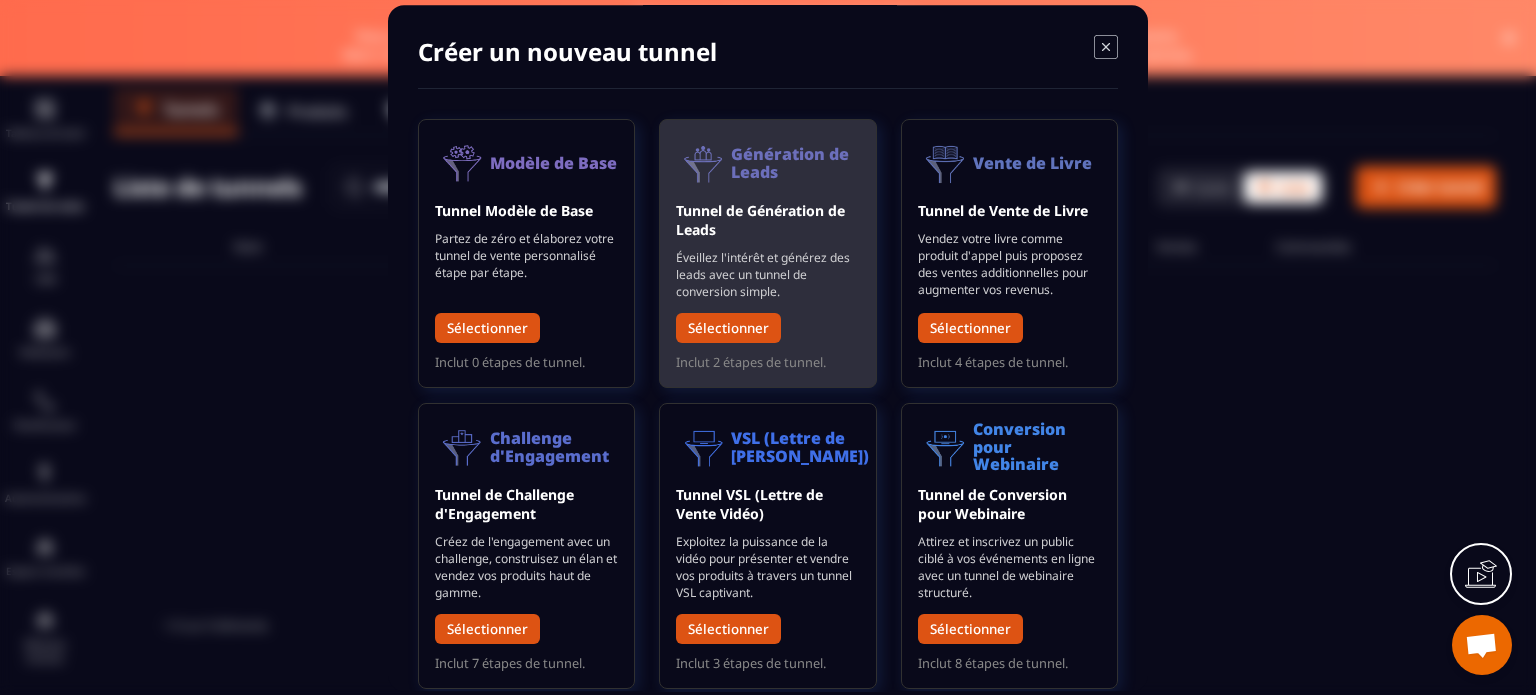 drag, startPoint x: 1108, startPoint y: 444, endPoint x: 740, endPoint y: 277, distance: 404.12003 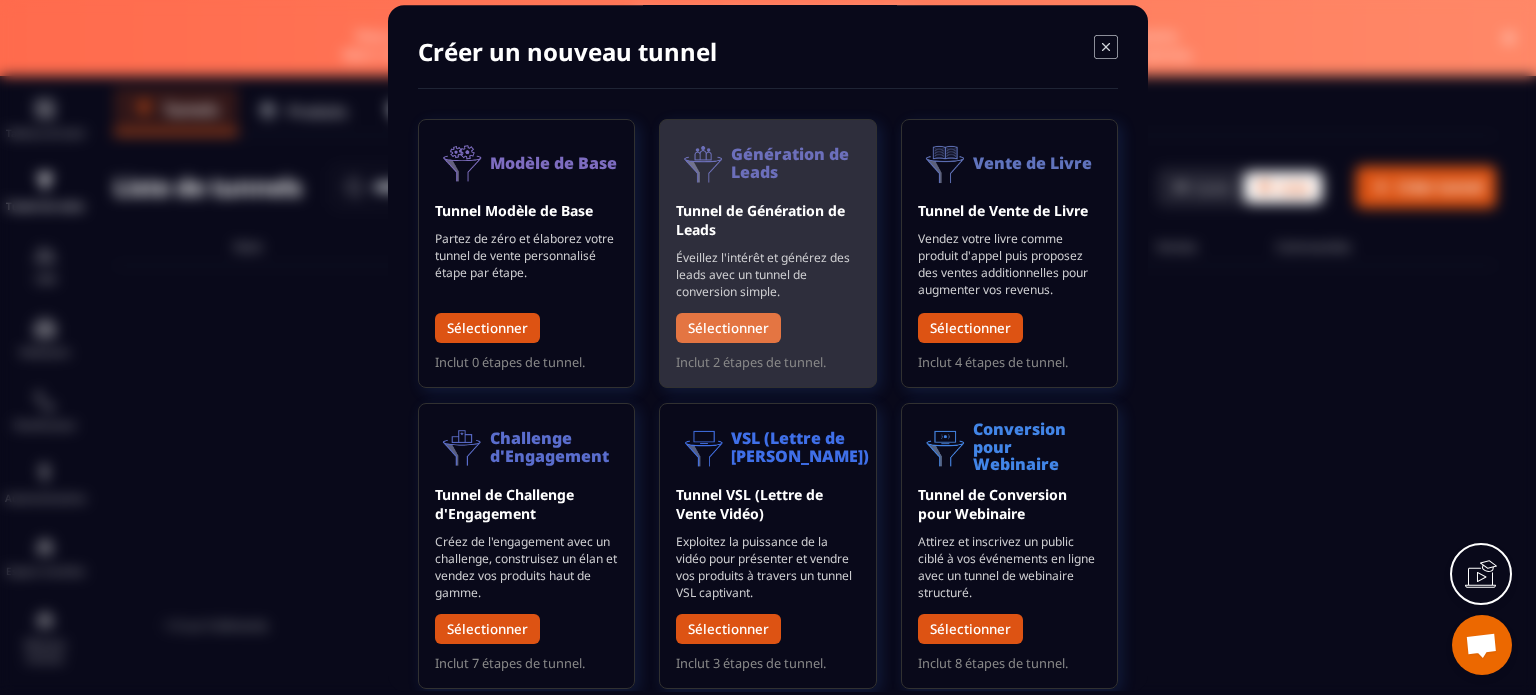 click on "Sélectionner" at bounding box center (728, 328) 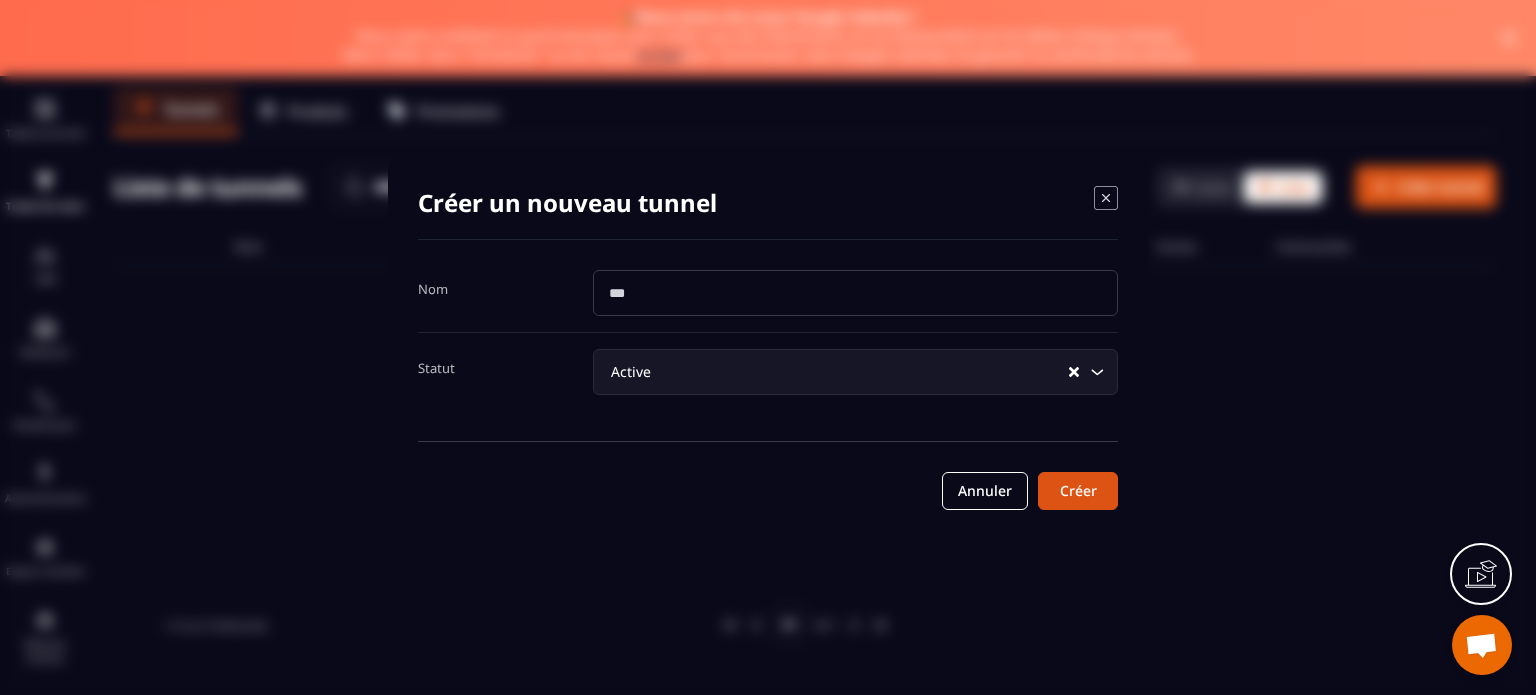 click at bounding box center (855, 293) 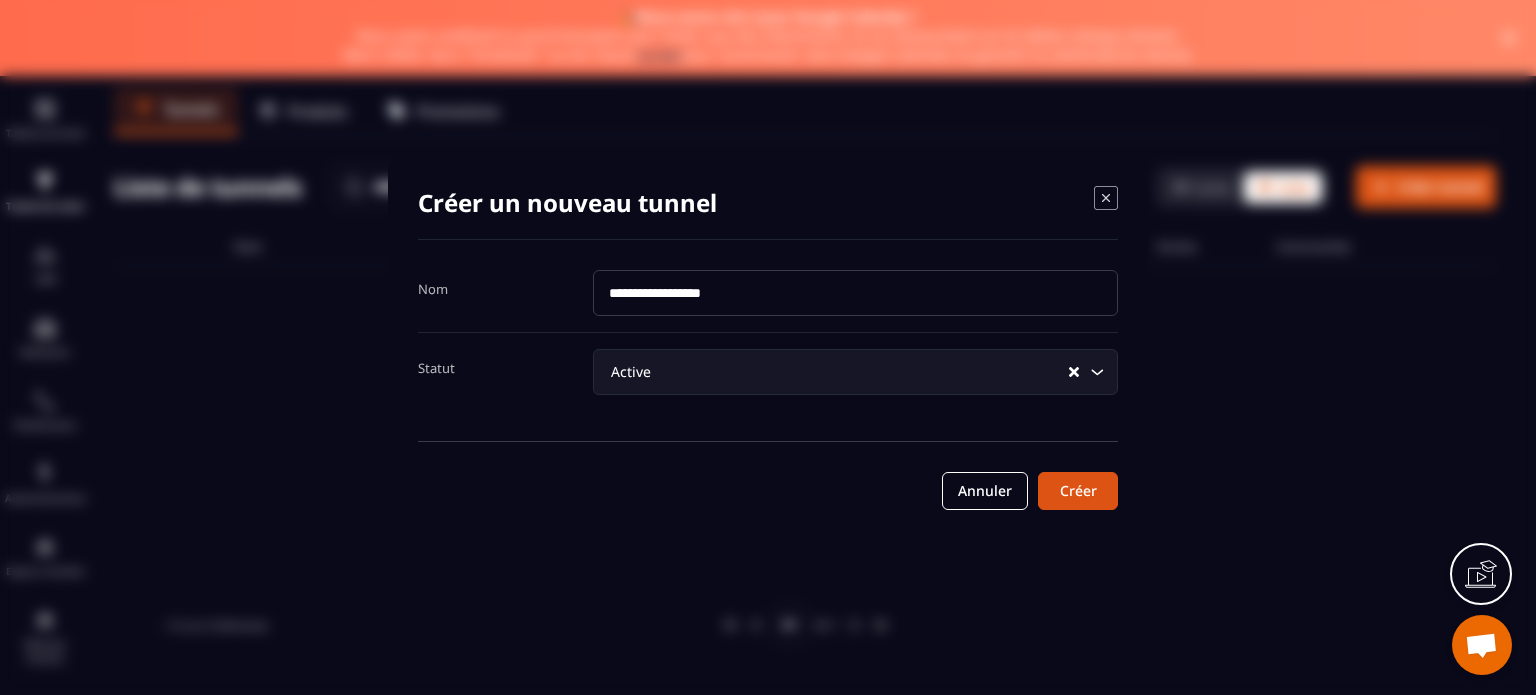 type on "**********" 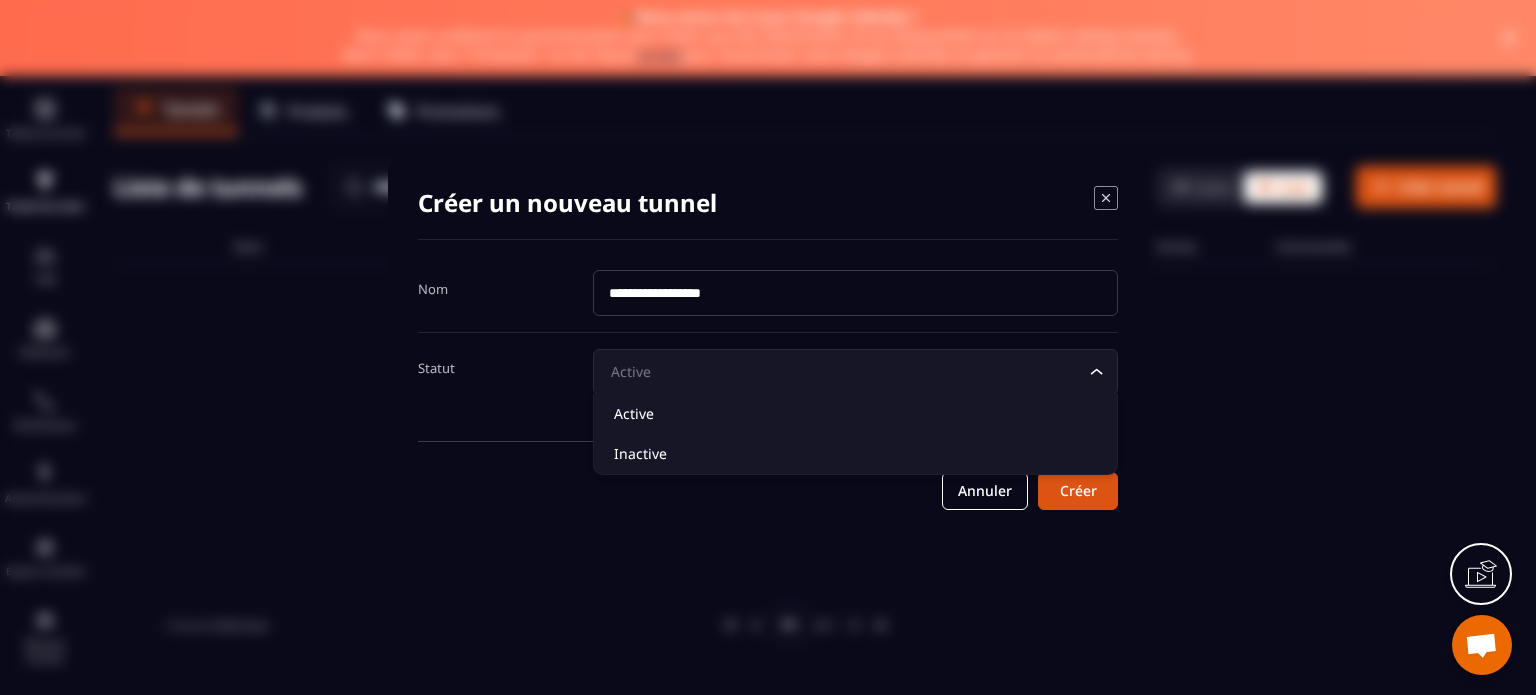 click 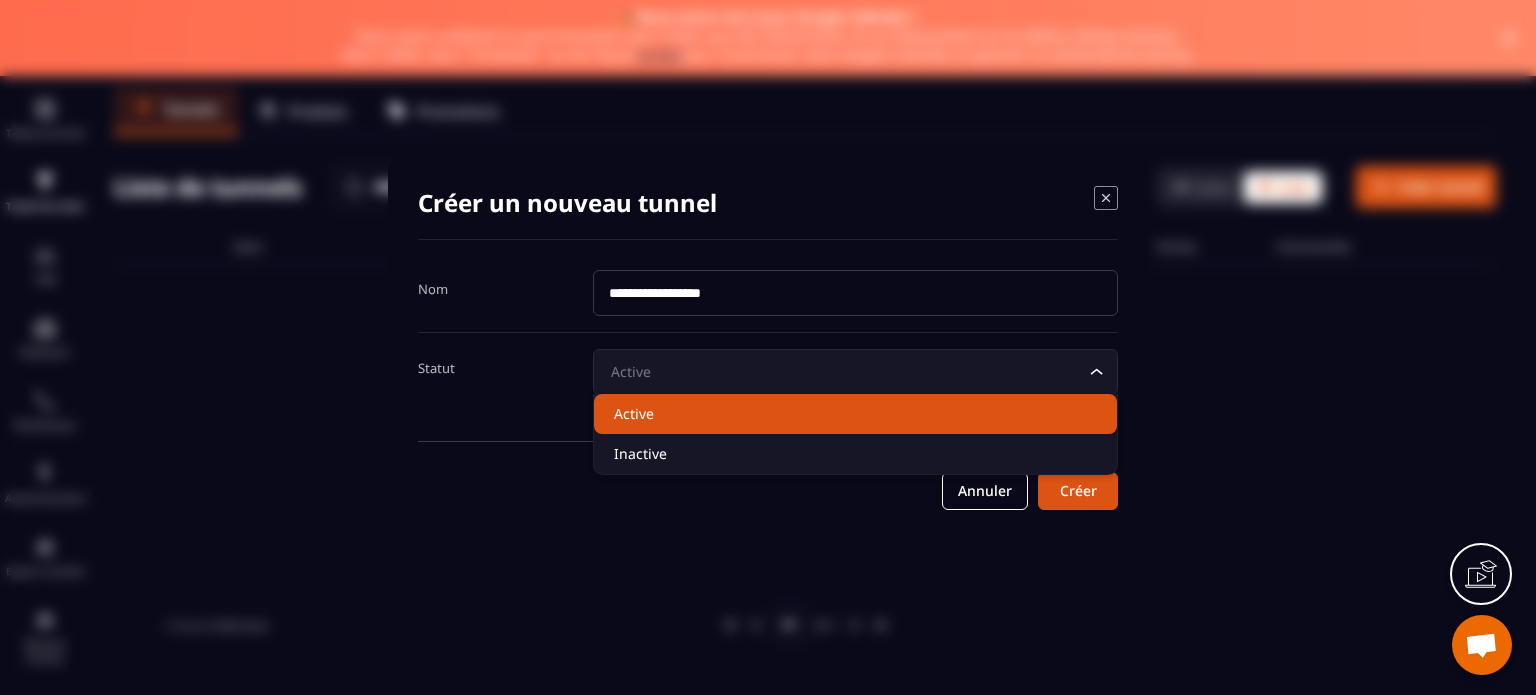 click on "Active" 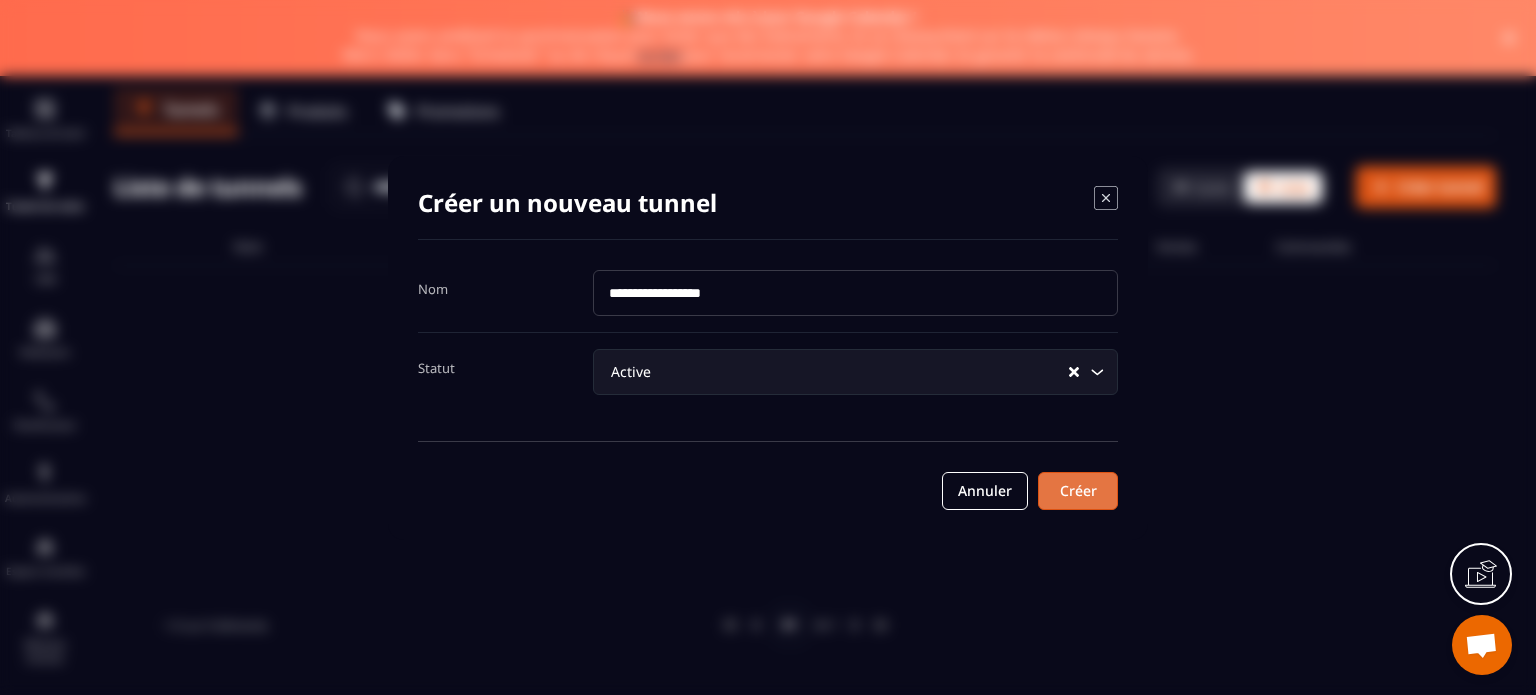 click on "Créer" at bounding box center [1078, 491] 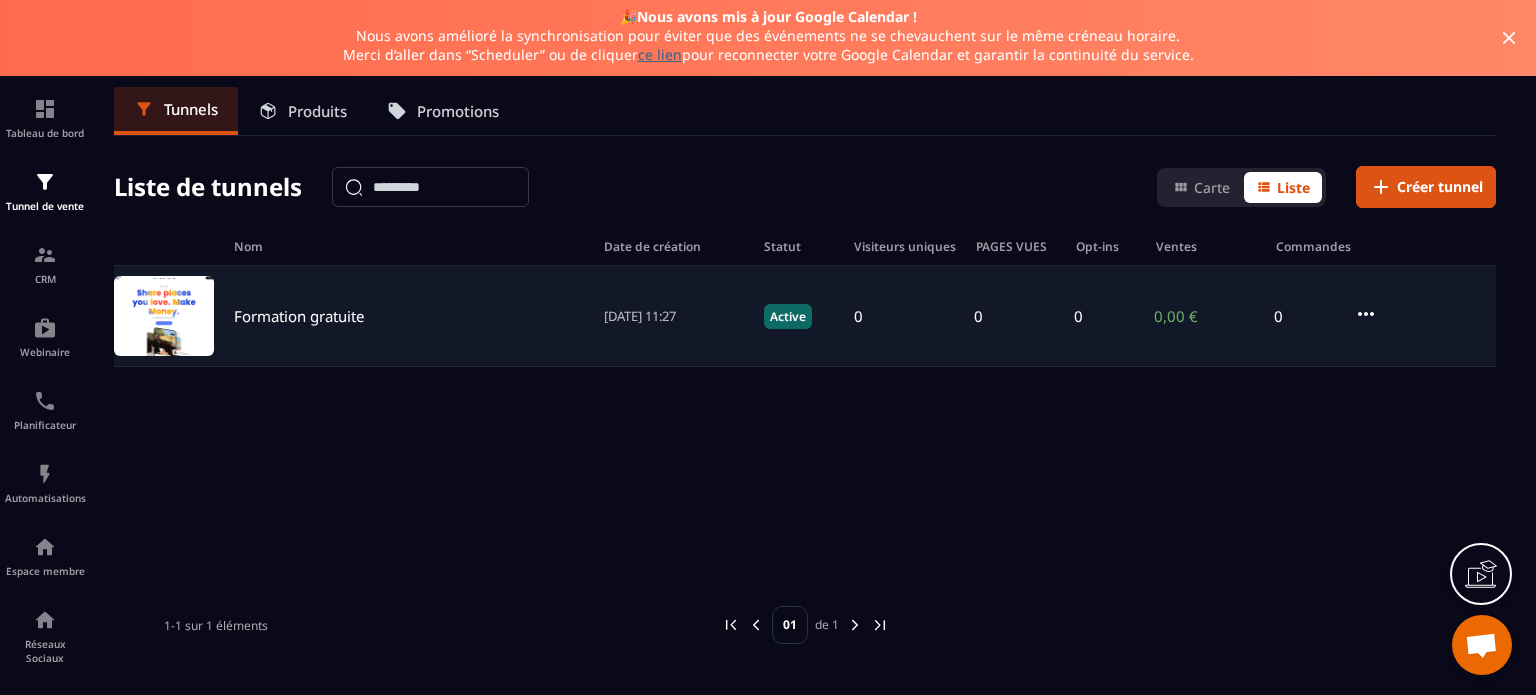 click on "Formation gratuite 02/07/2025 11:27 Active 0 0 0 0,00 € 0" 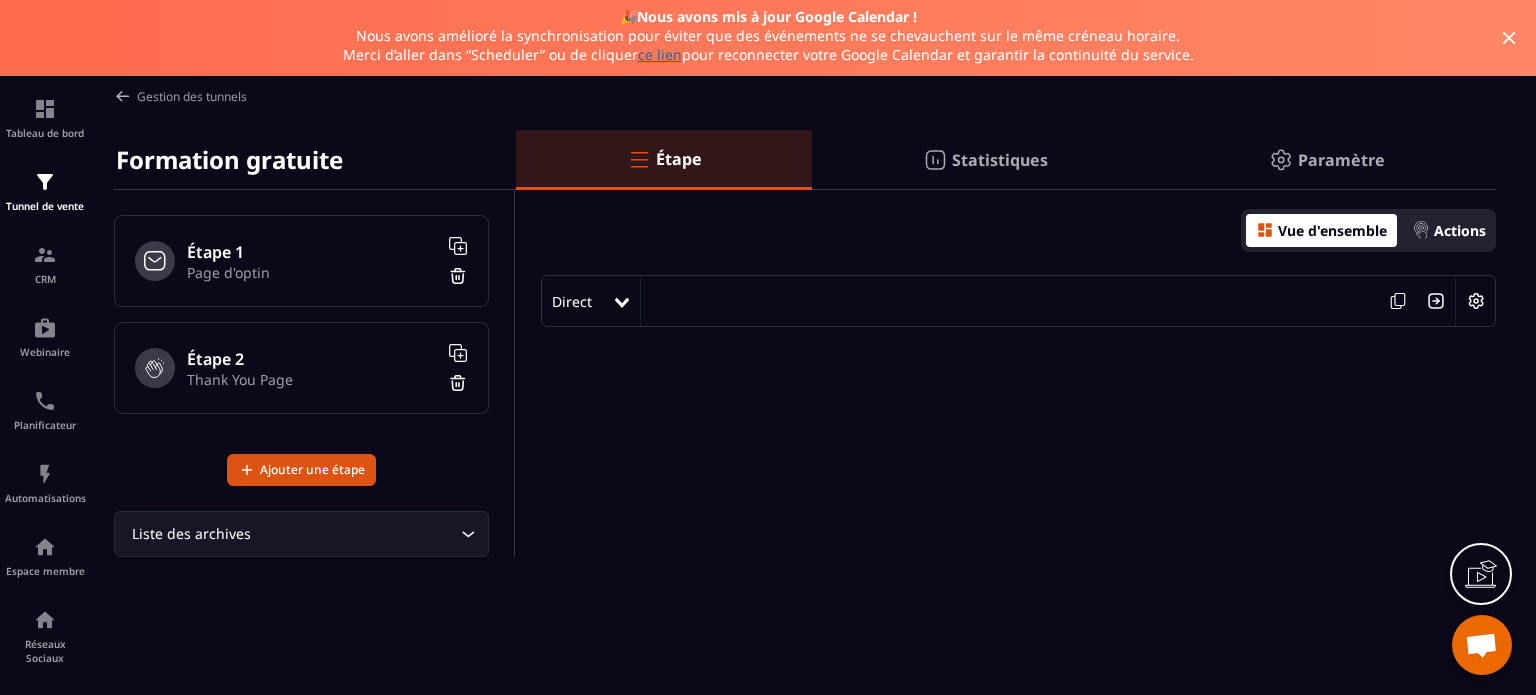 click on "Page d'optin" at bounding box center (312, 272) 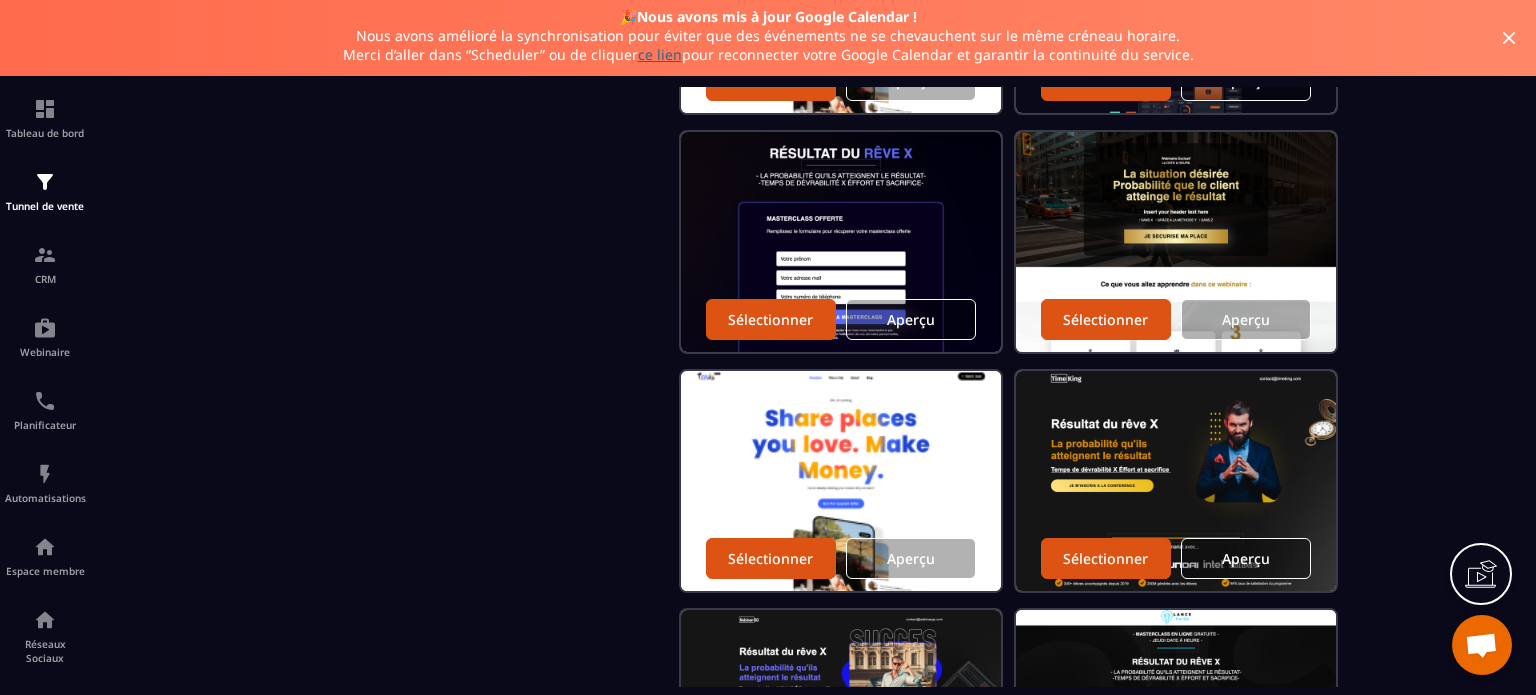 scroll, scrollTop: 1080, scrollLeft: 0, axis: vertical 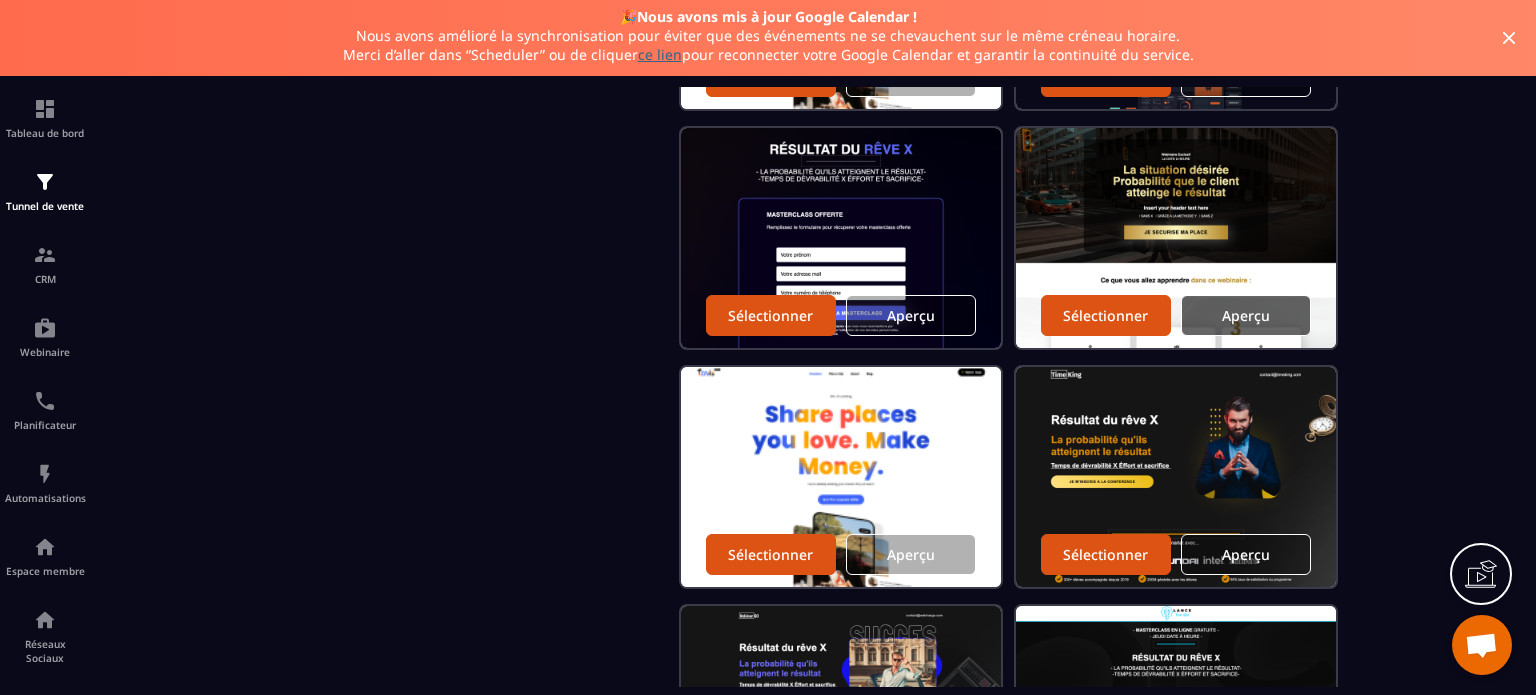 click on "Aperçu" at bounding box center [1246, 315] 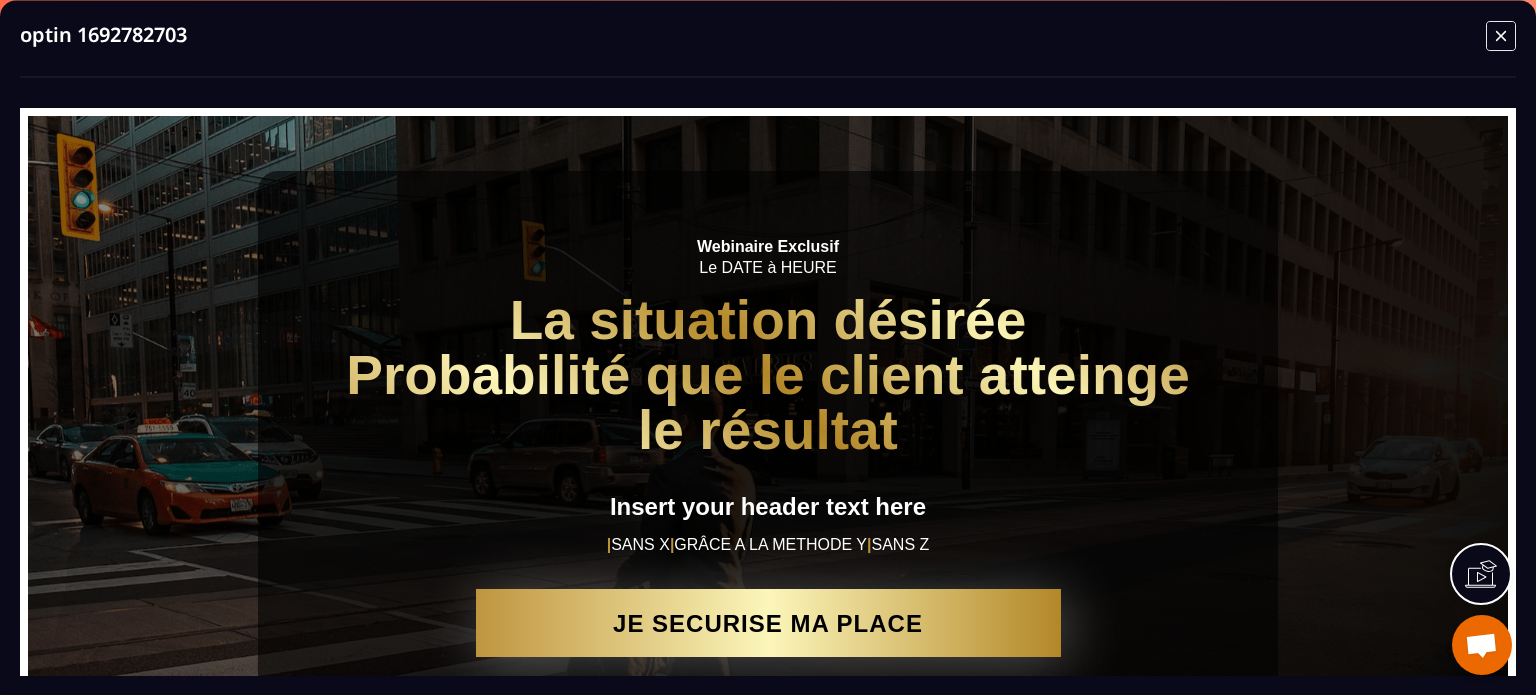 scroll, scrollTop: 0, scrollLeft: 0, axis: both 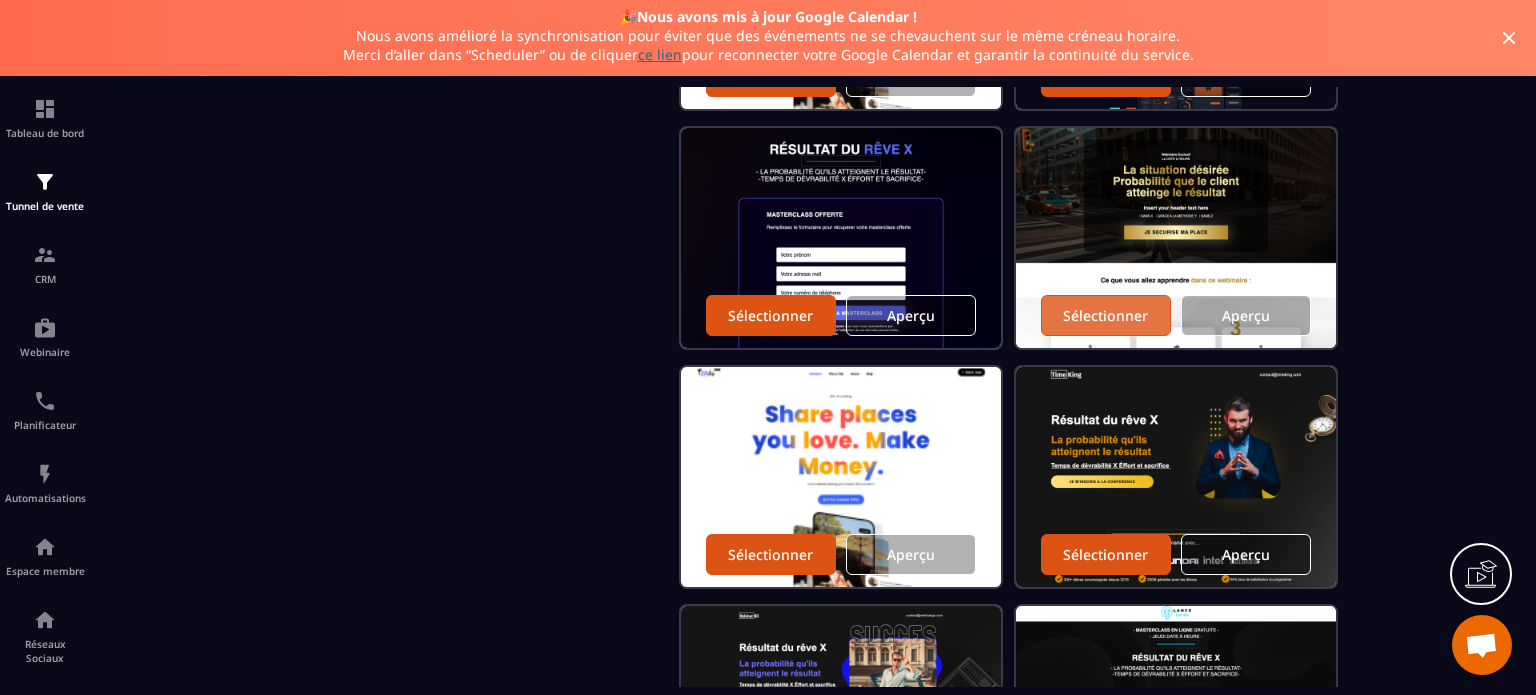 click on "Sélectionner" at bounding box center (1106, 315) 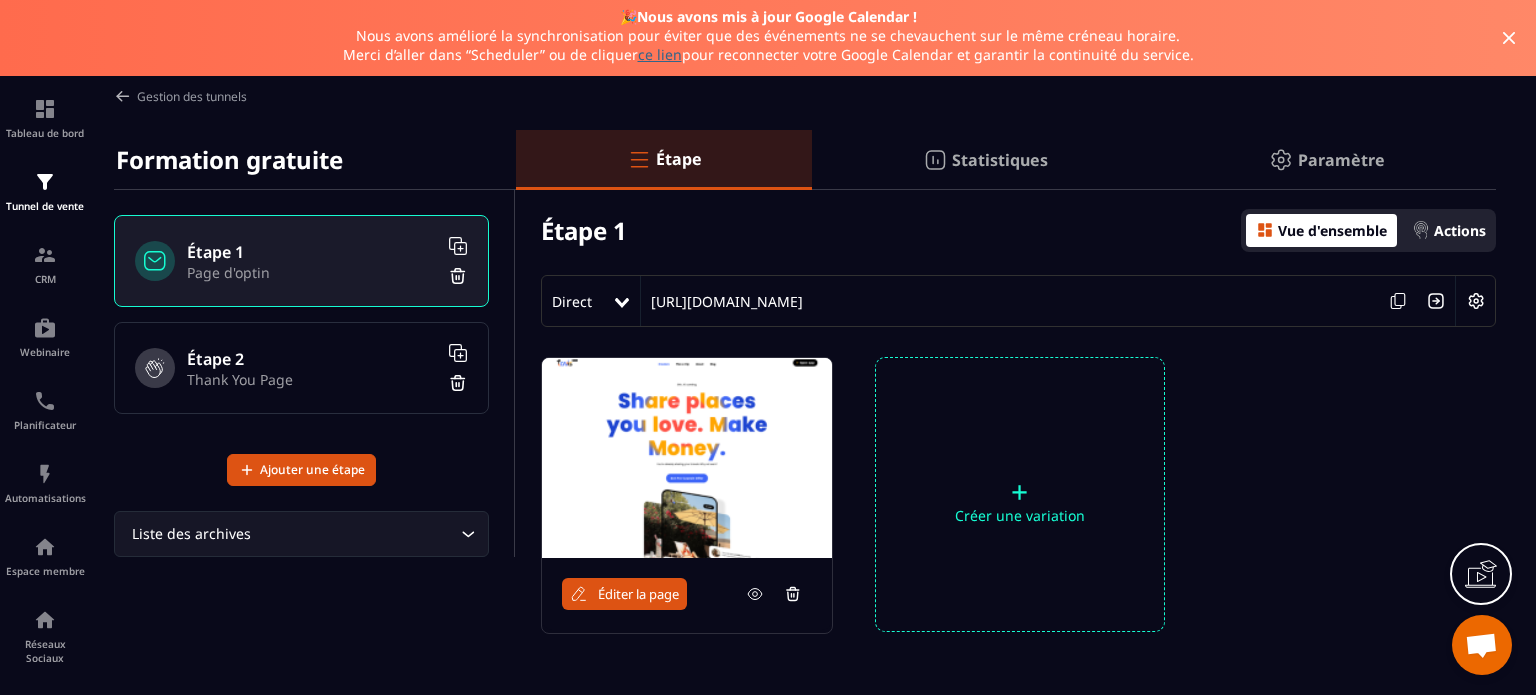 click on "Direct" at bounding box center (577, 301) 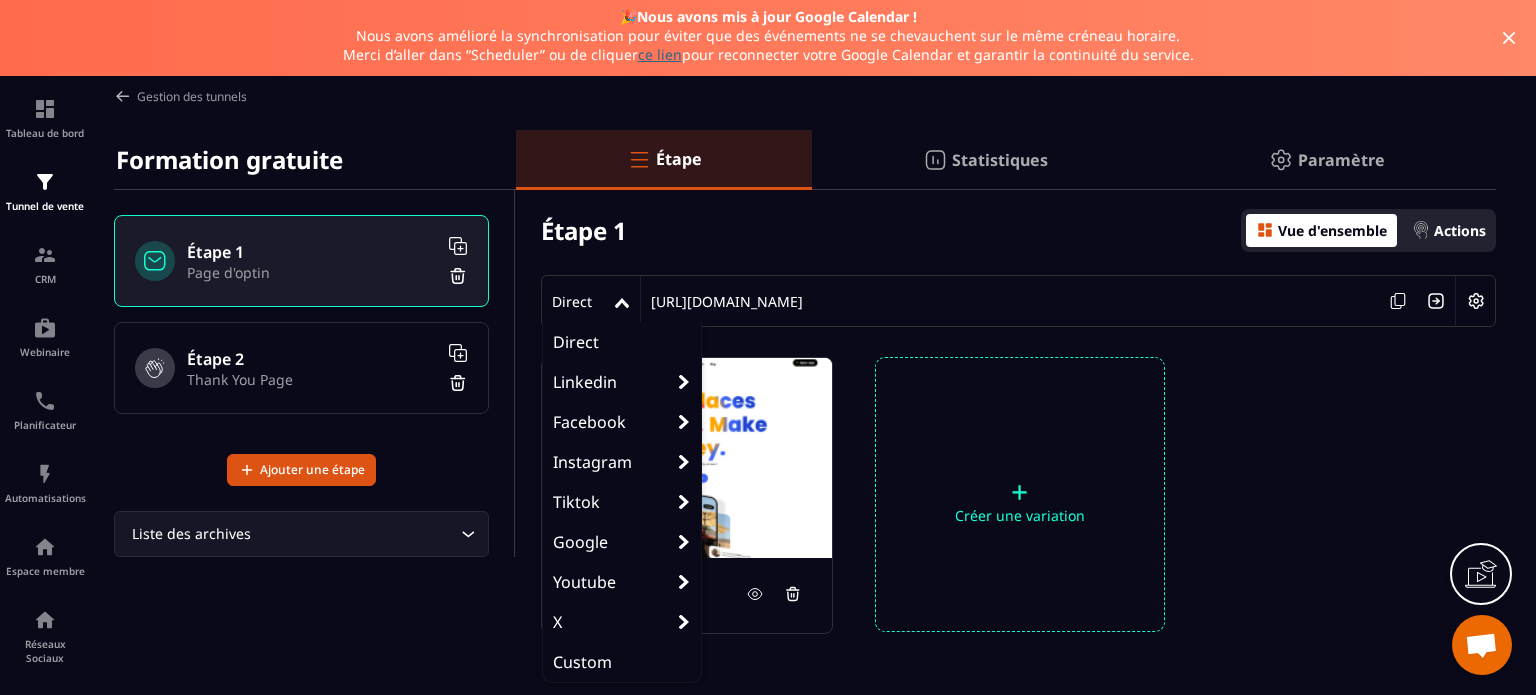 click on "Direct" at bounding box center [577, 301] 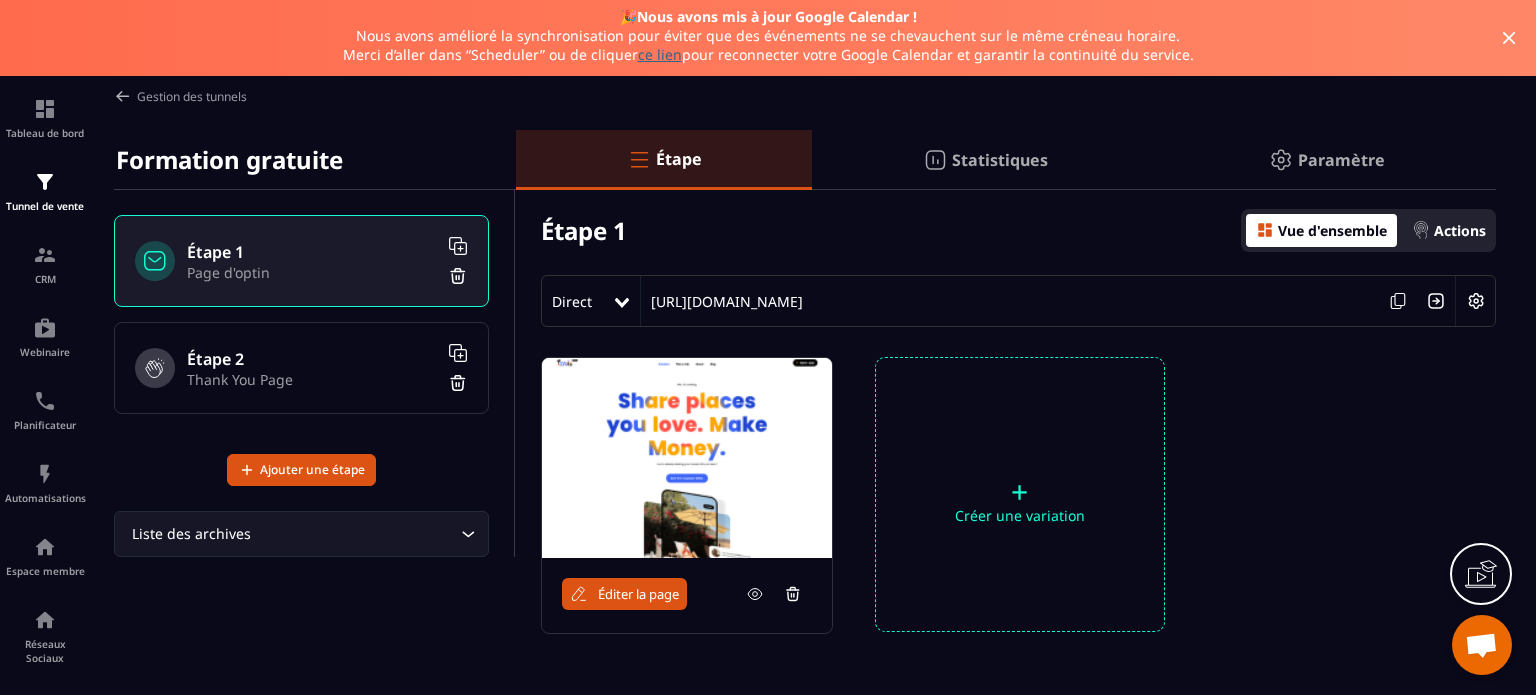 click at bounding box center [1476, 301] 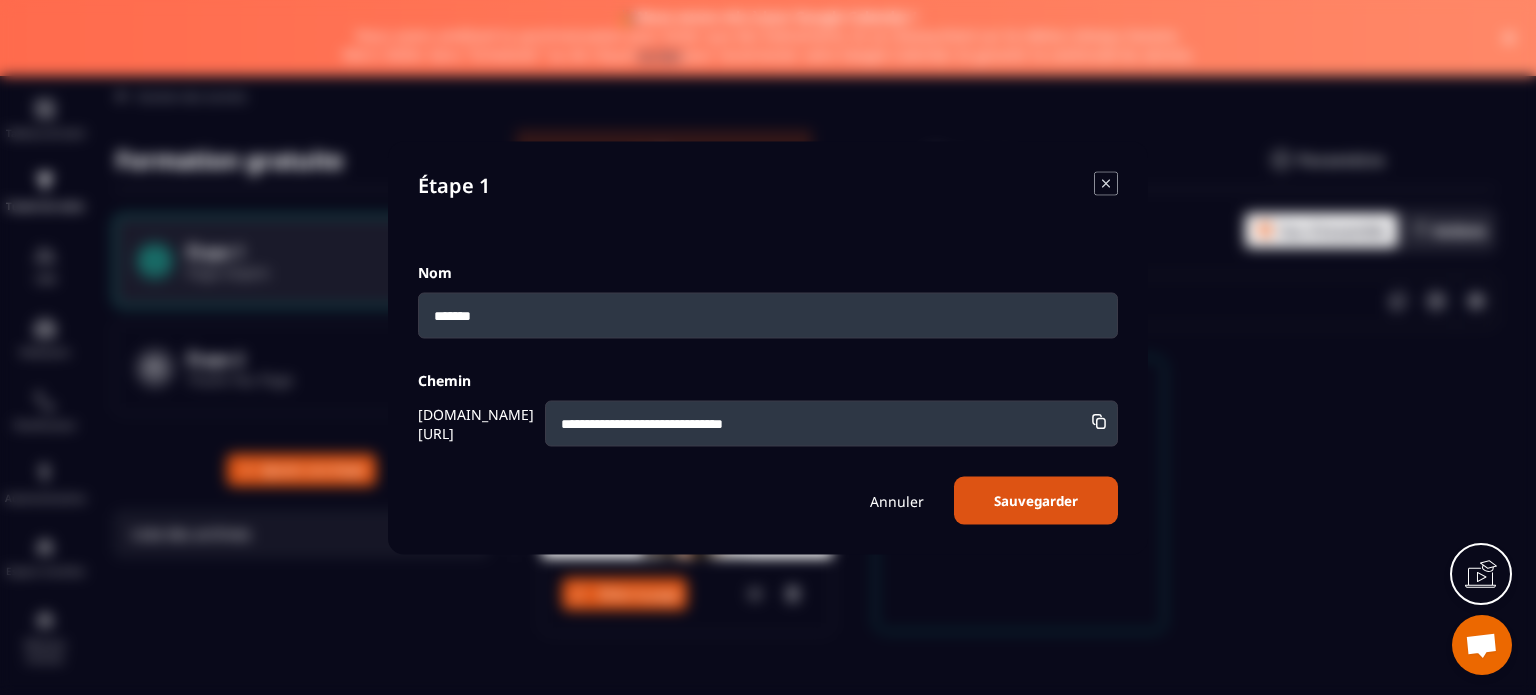 click on "Annuler" at bounding box center (897, 500) 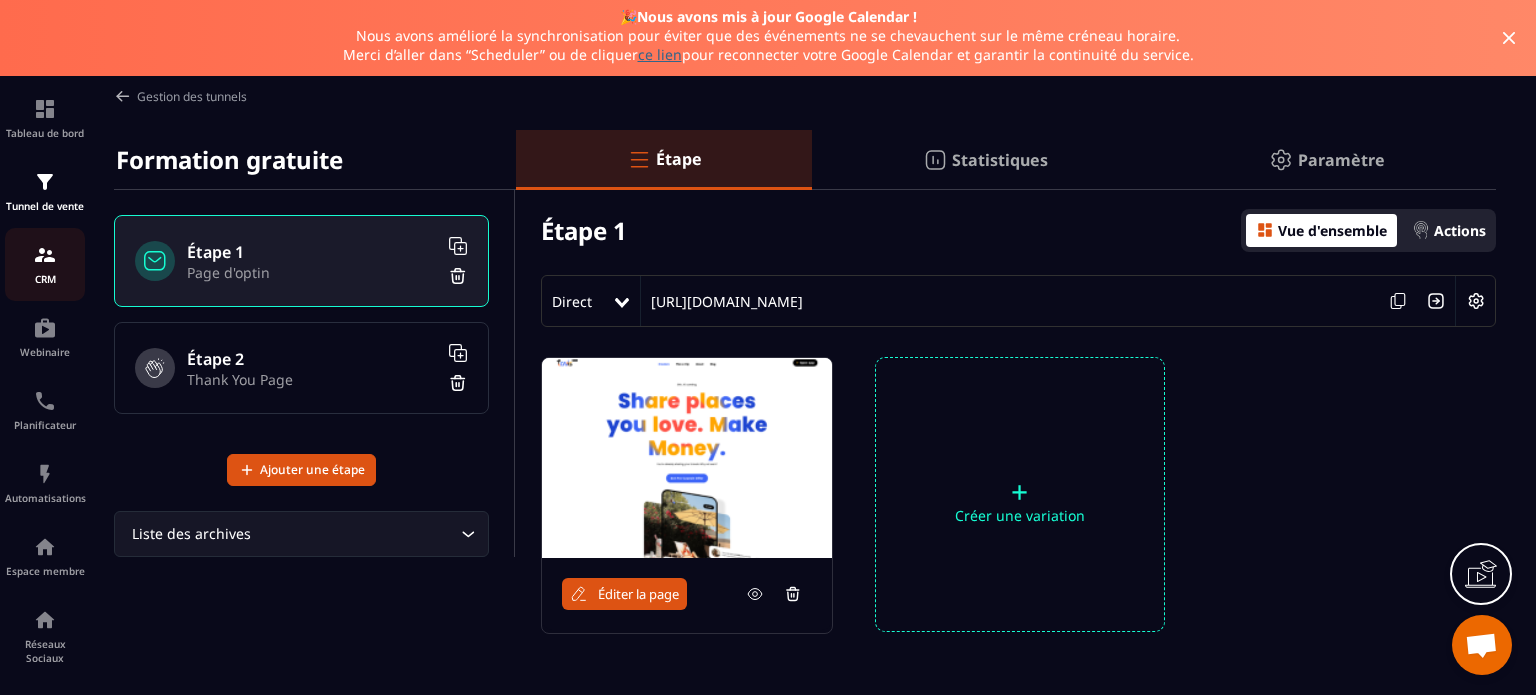 click at bounding box center [45, 255] 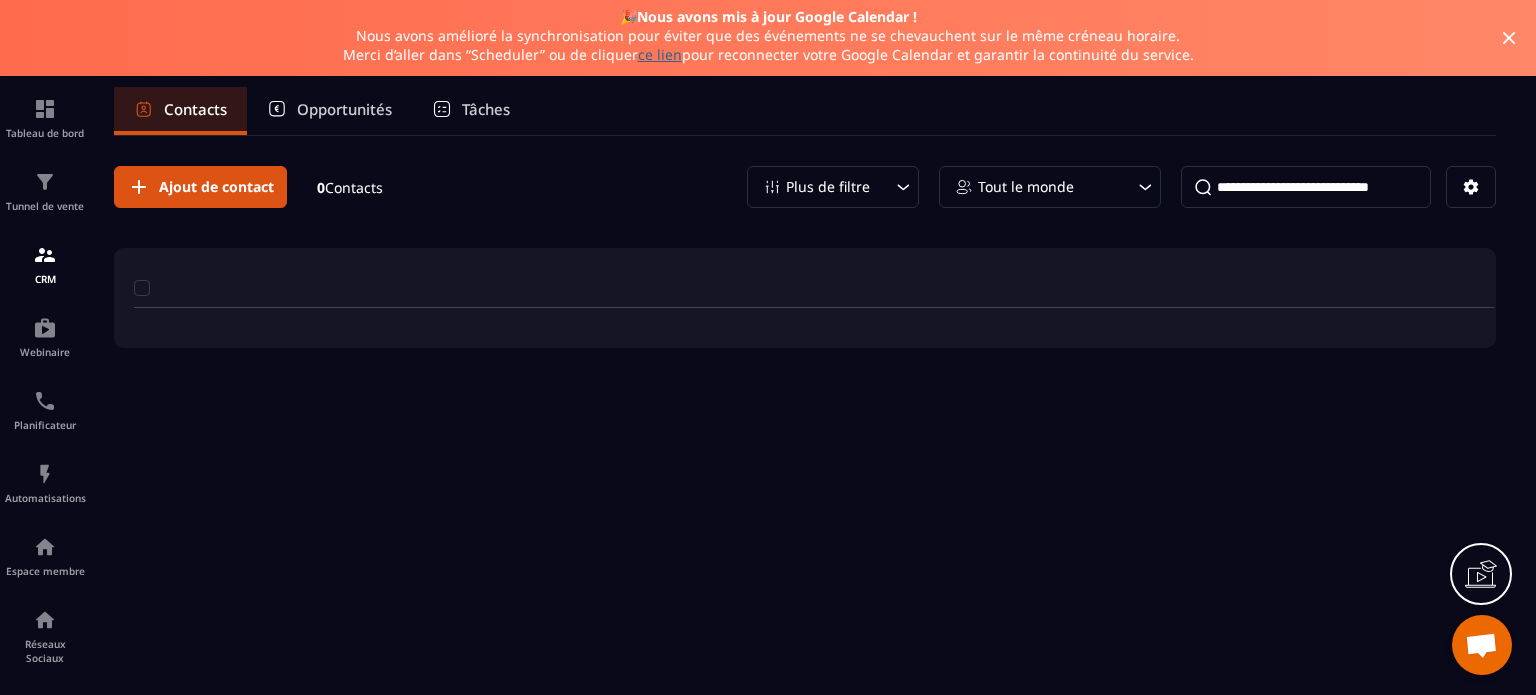 click at bounding box center (45, 255) 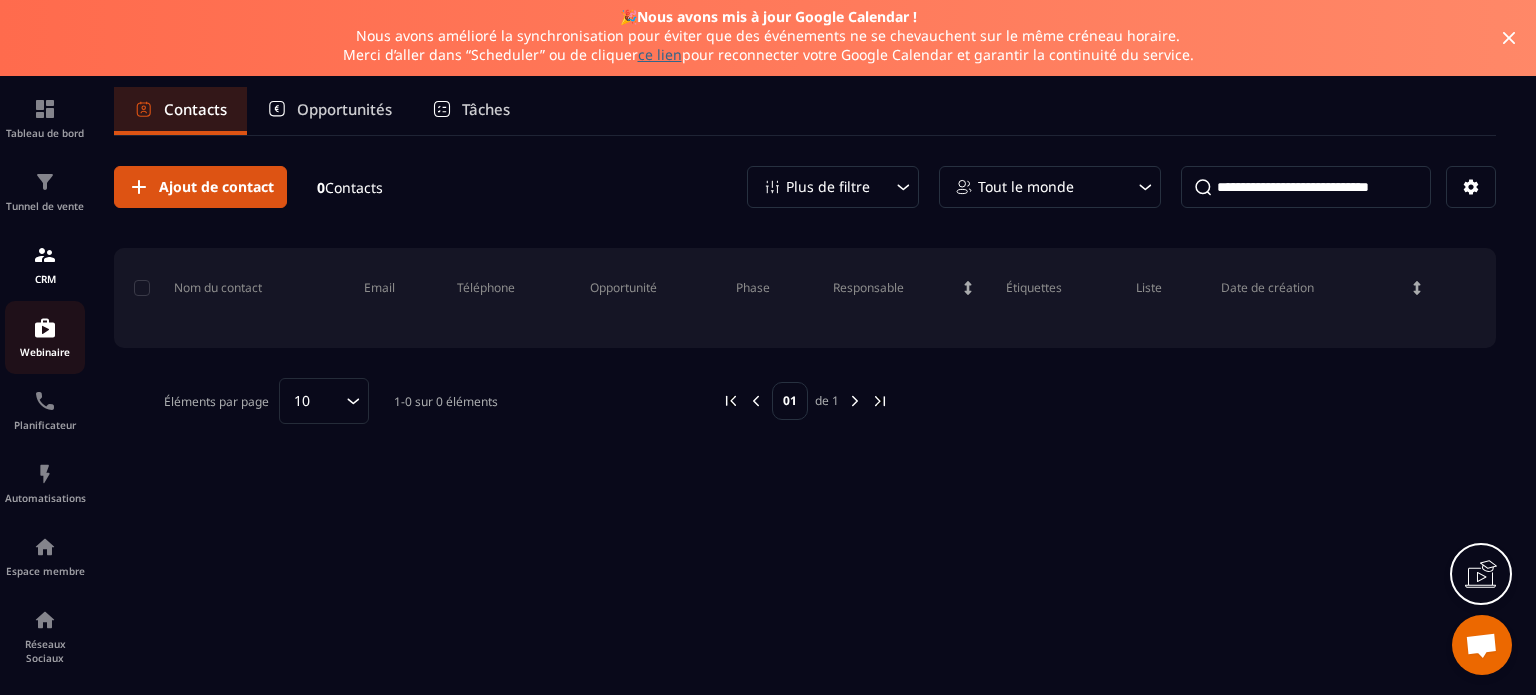 click at bounding box center (45, 328) 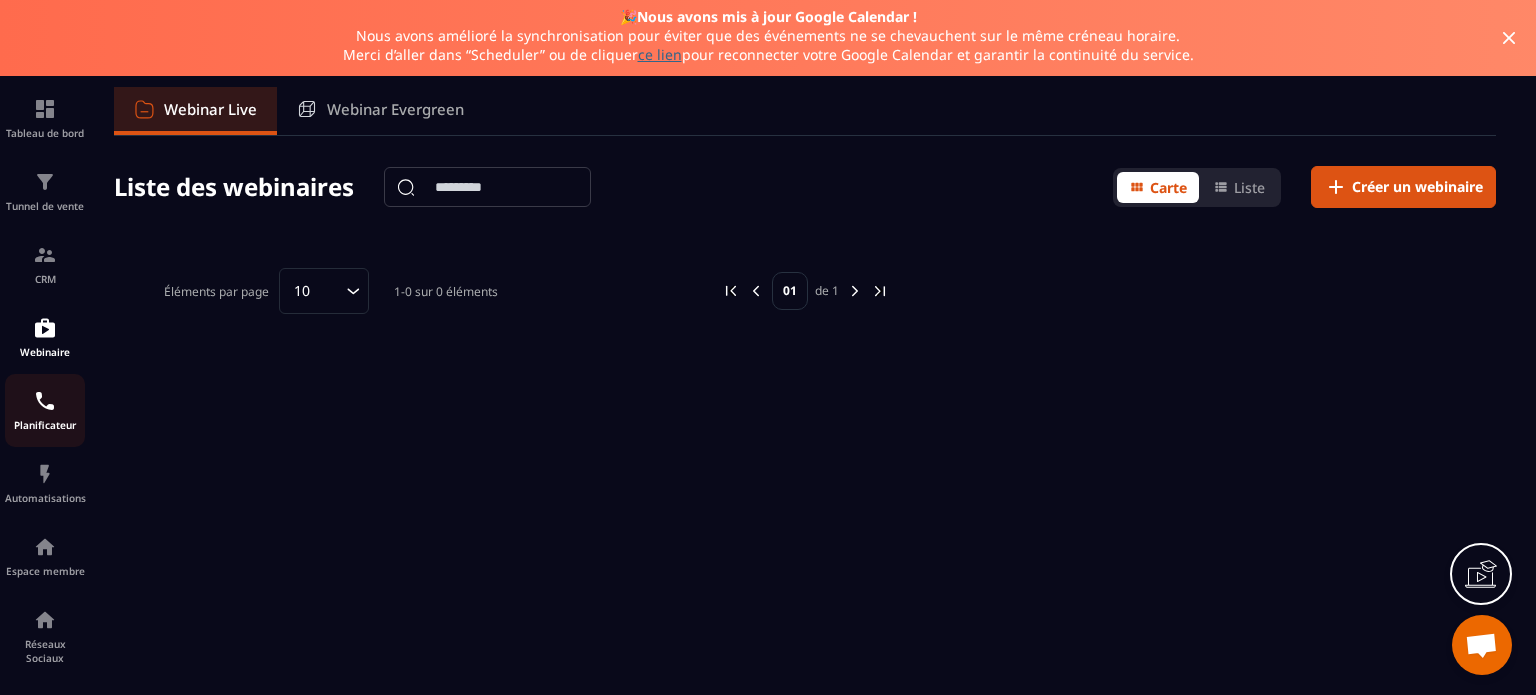 click at bounding box center (45, 401) 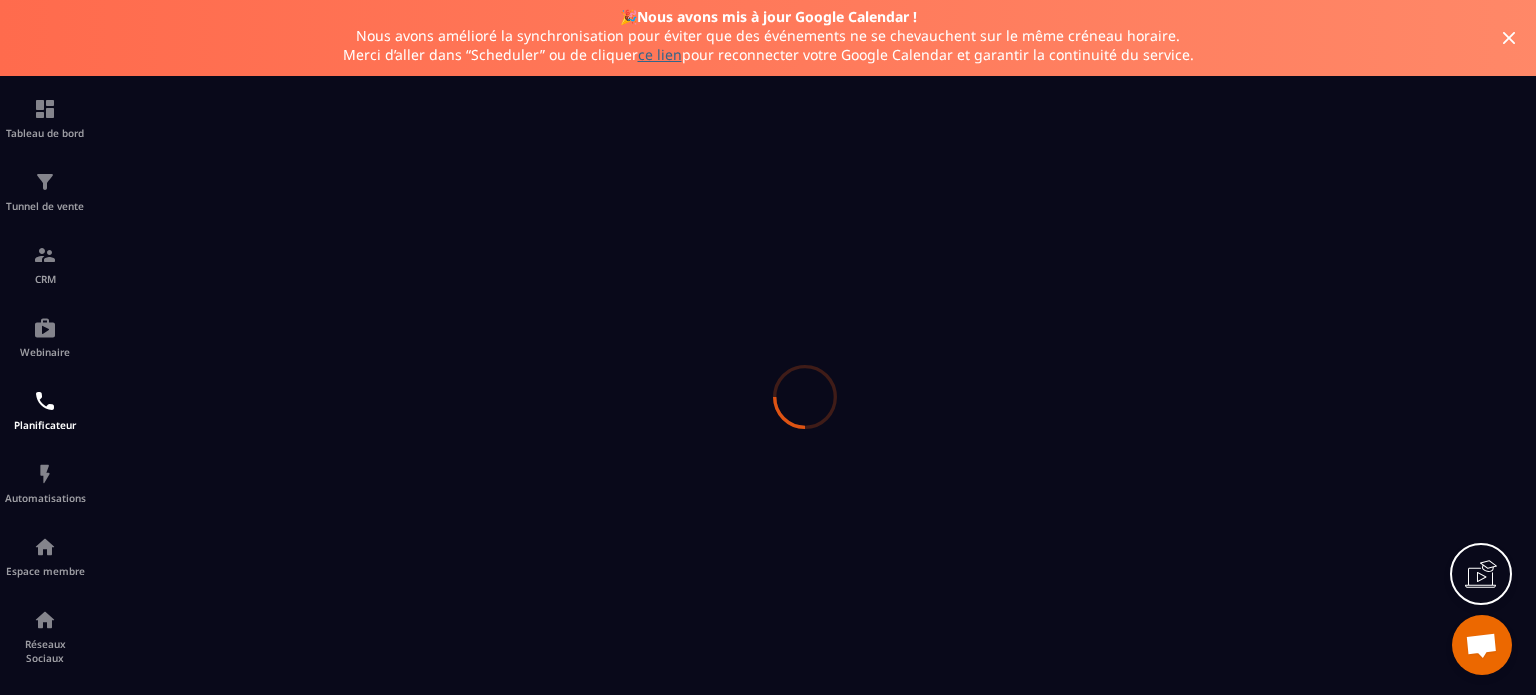 scroll, scrollTop: 0, scrollLeft: 0, axis: both 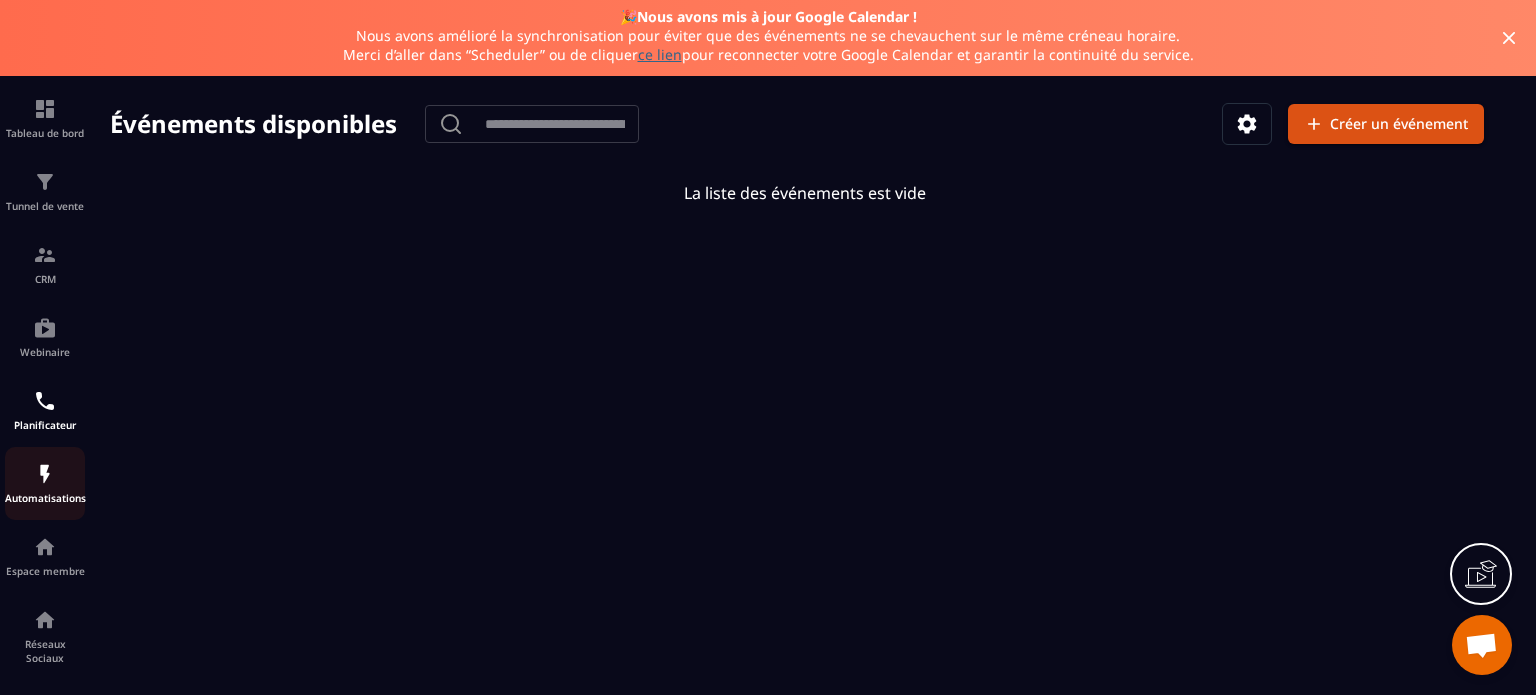 click at bounding box center (45, 474) 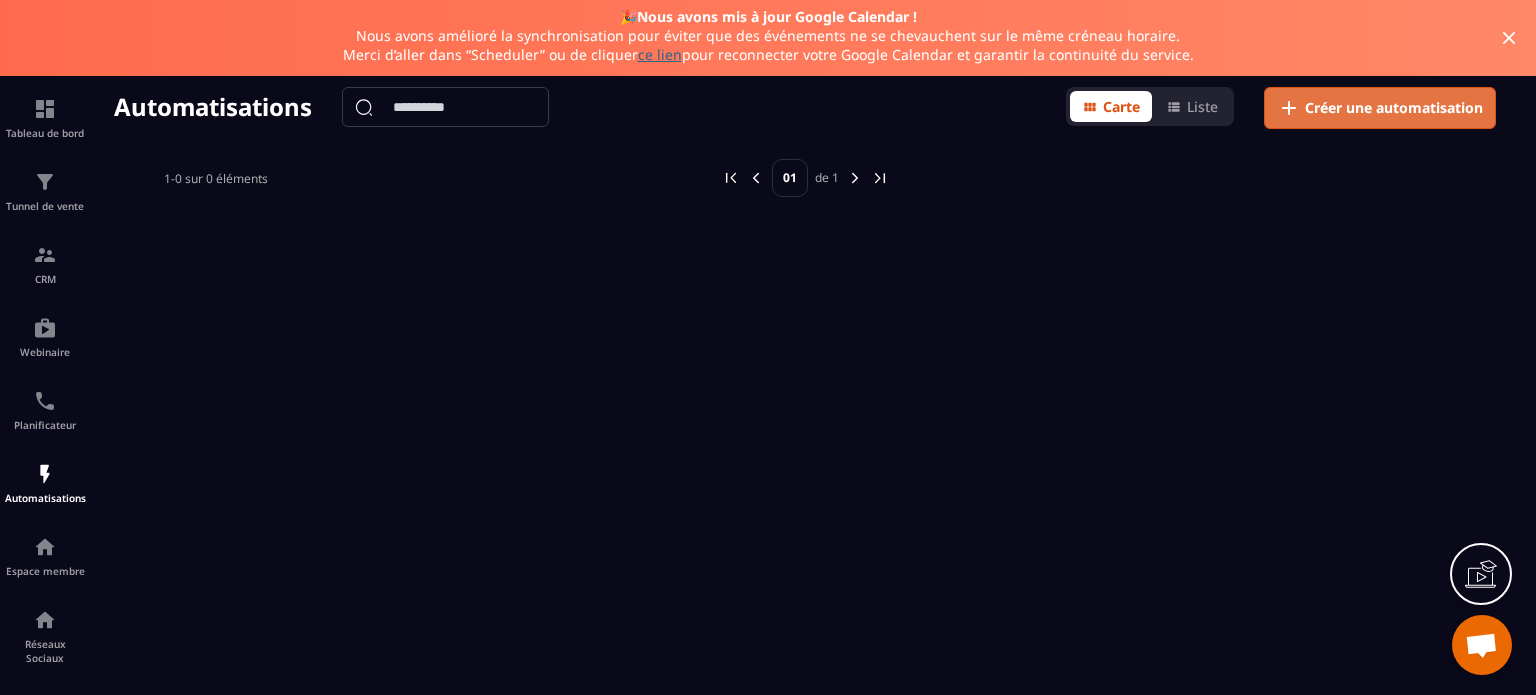 click on "Créer une automatisation" at bounding box center [1394, 108] 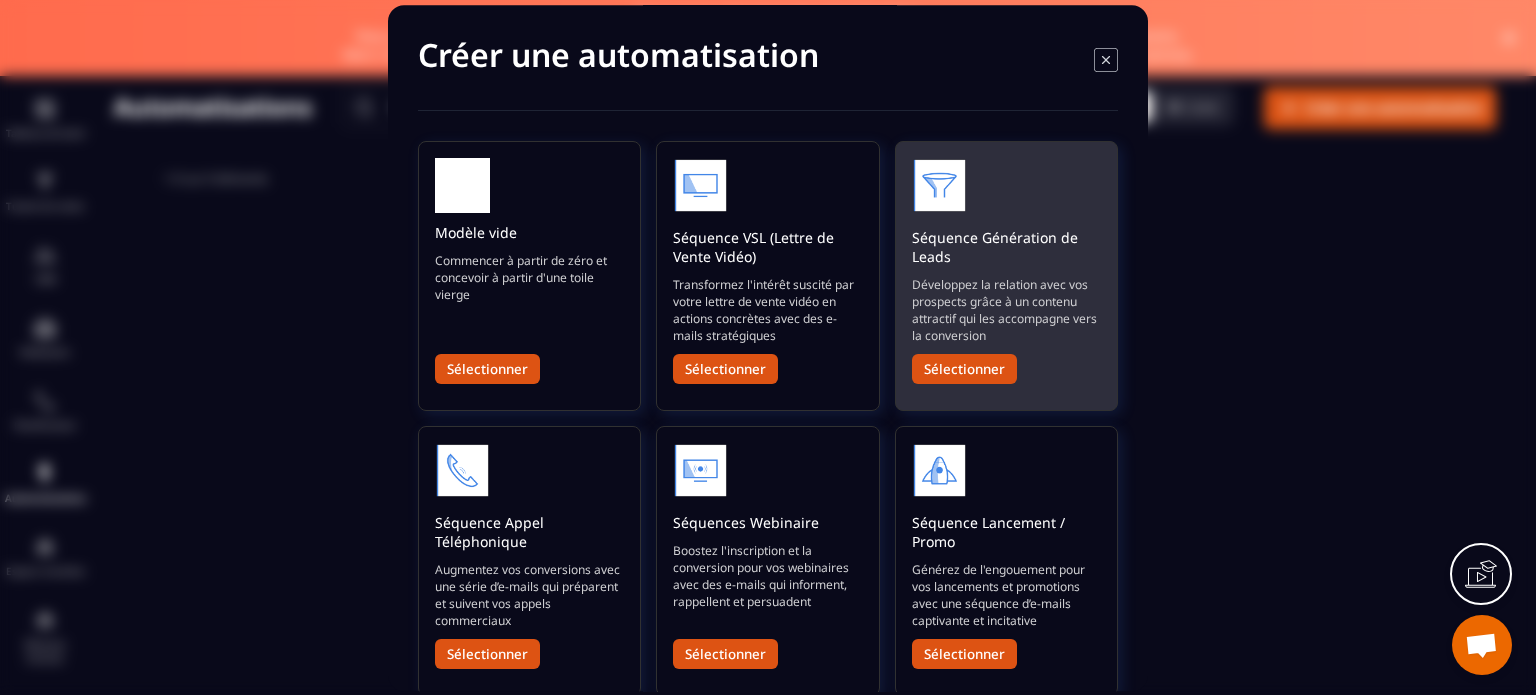 click on "Sélectionner" at bounding box center [964, 369] 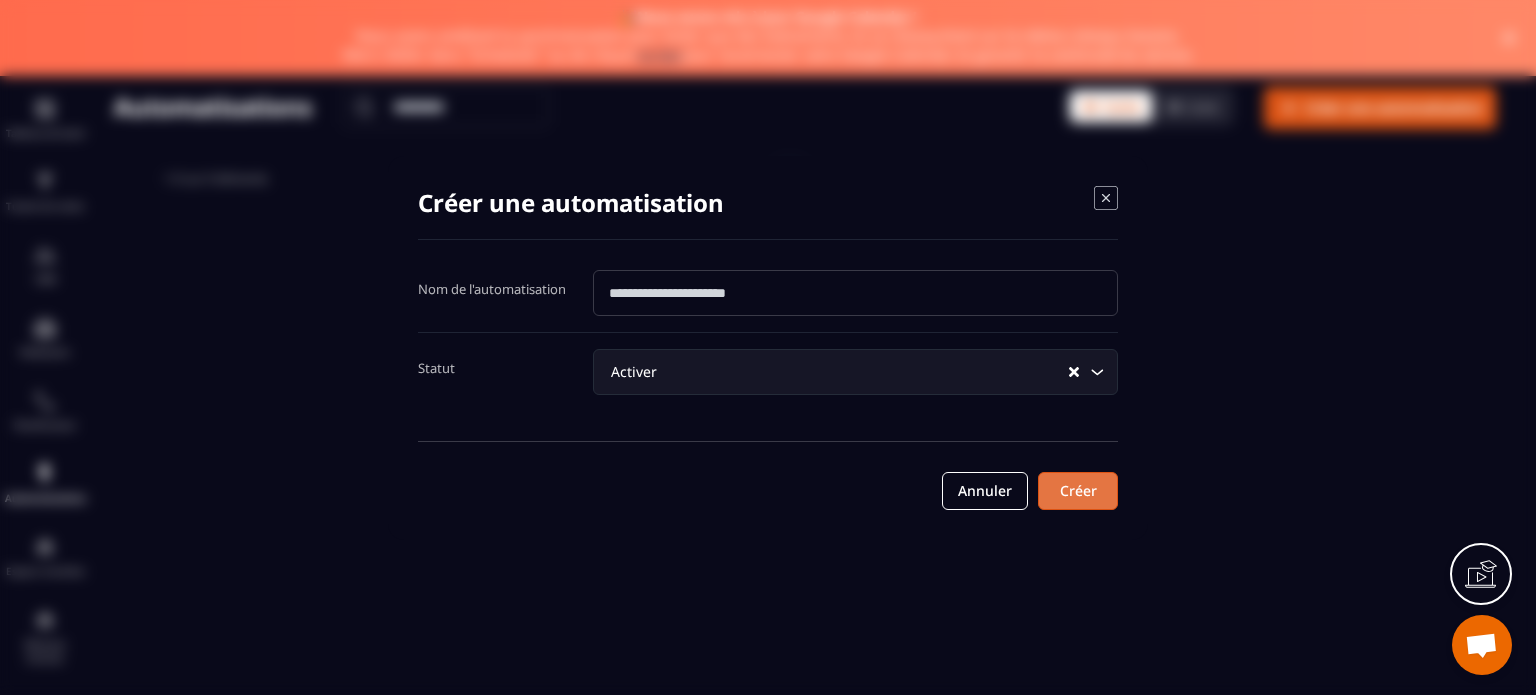 click on "Créer" at bounding box center [1078, 491] 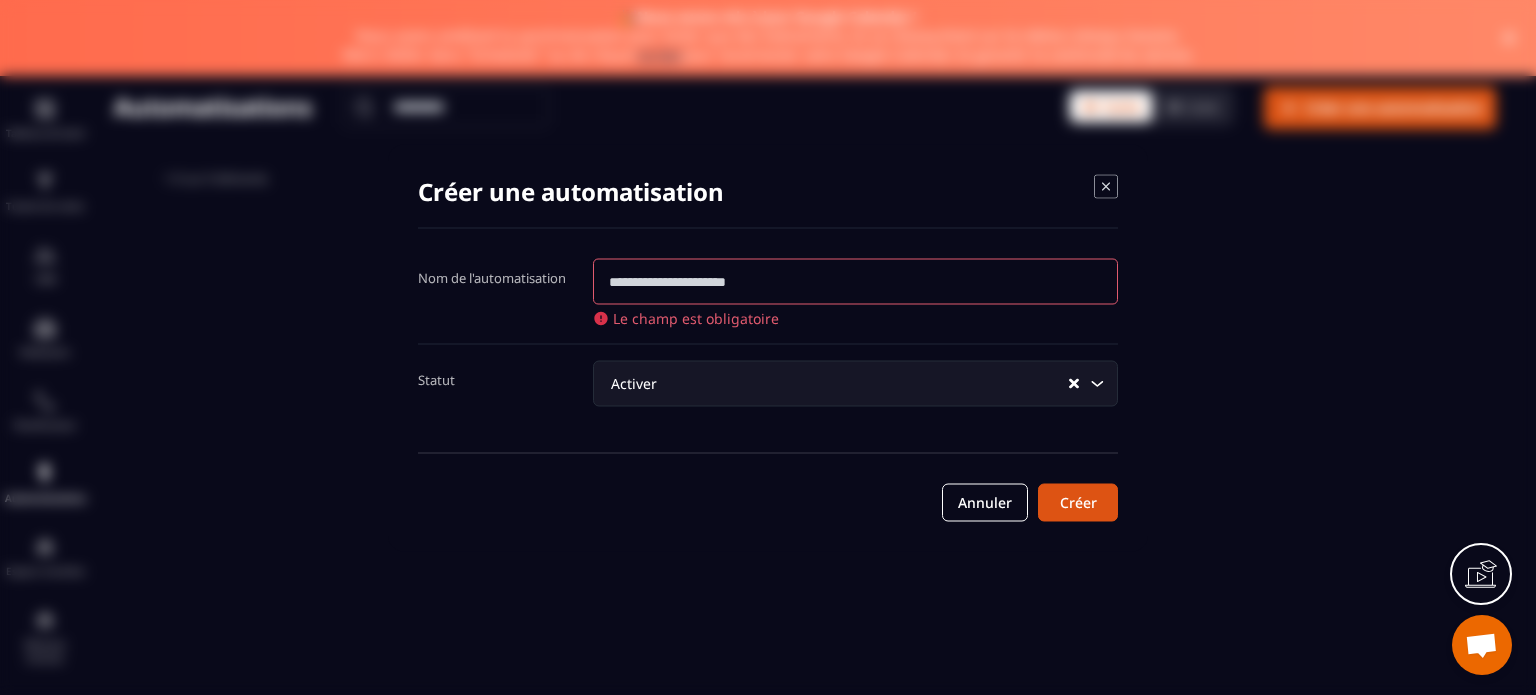 click at bounding box center (855, 281) 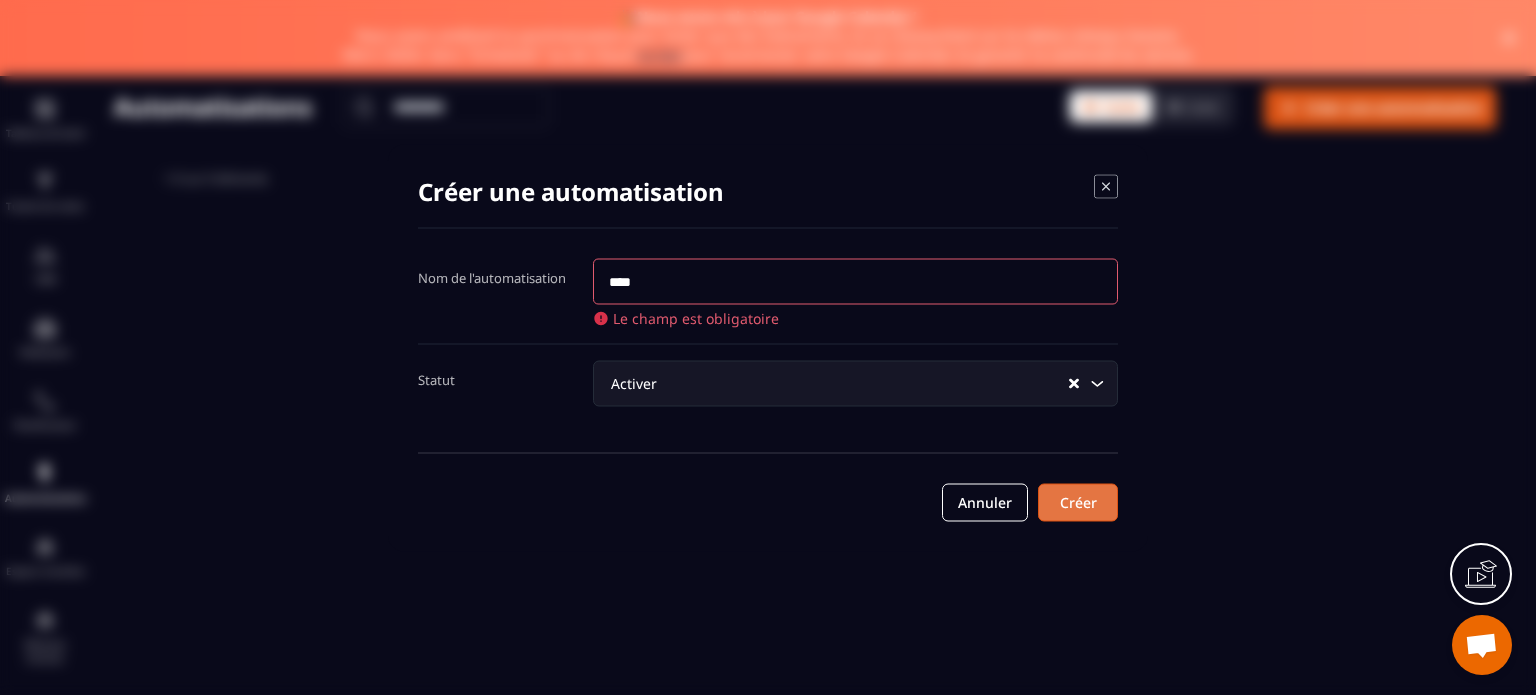 type on "****" 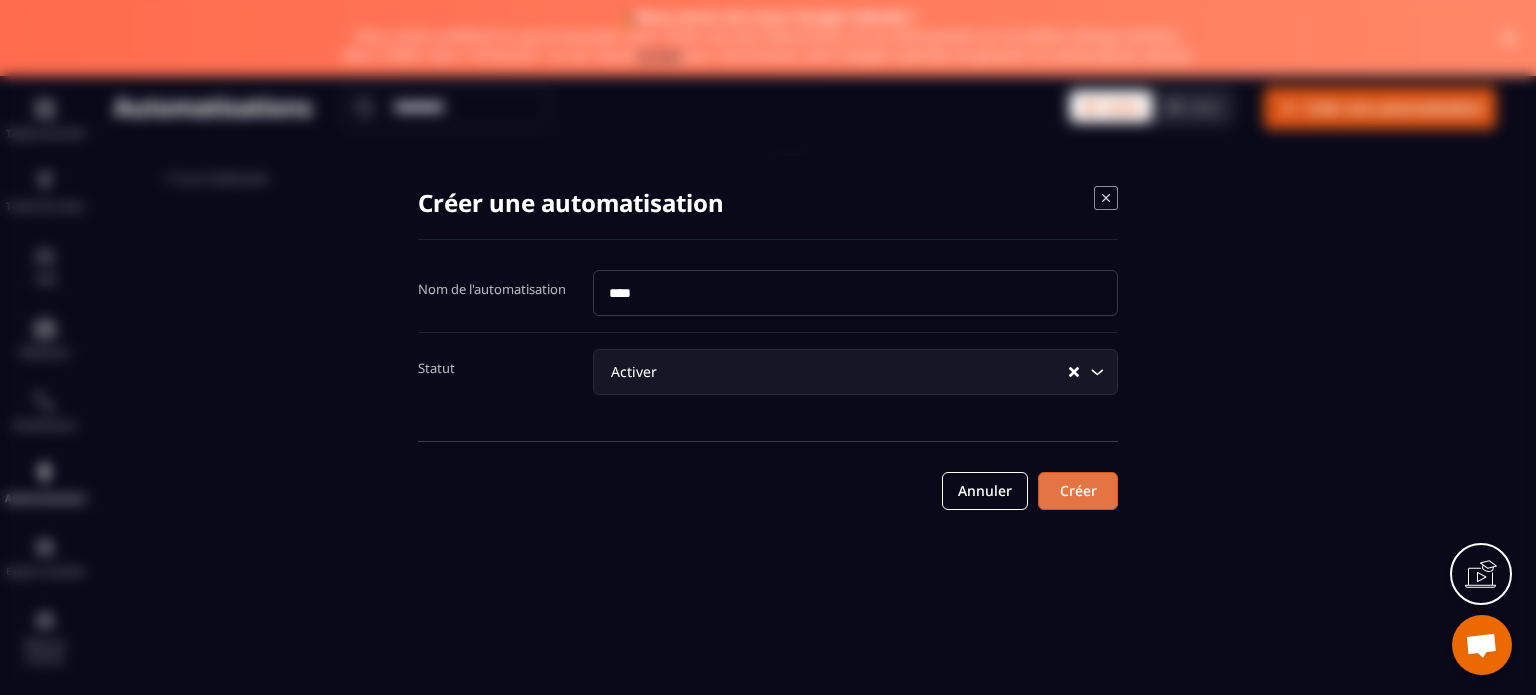click on "Créer" at bounding box center (1078, 491) 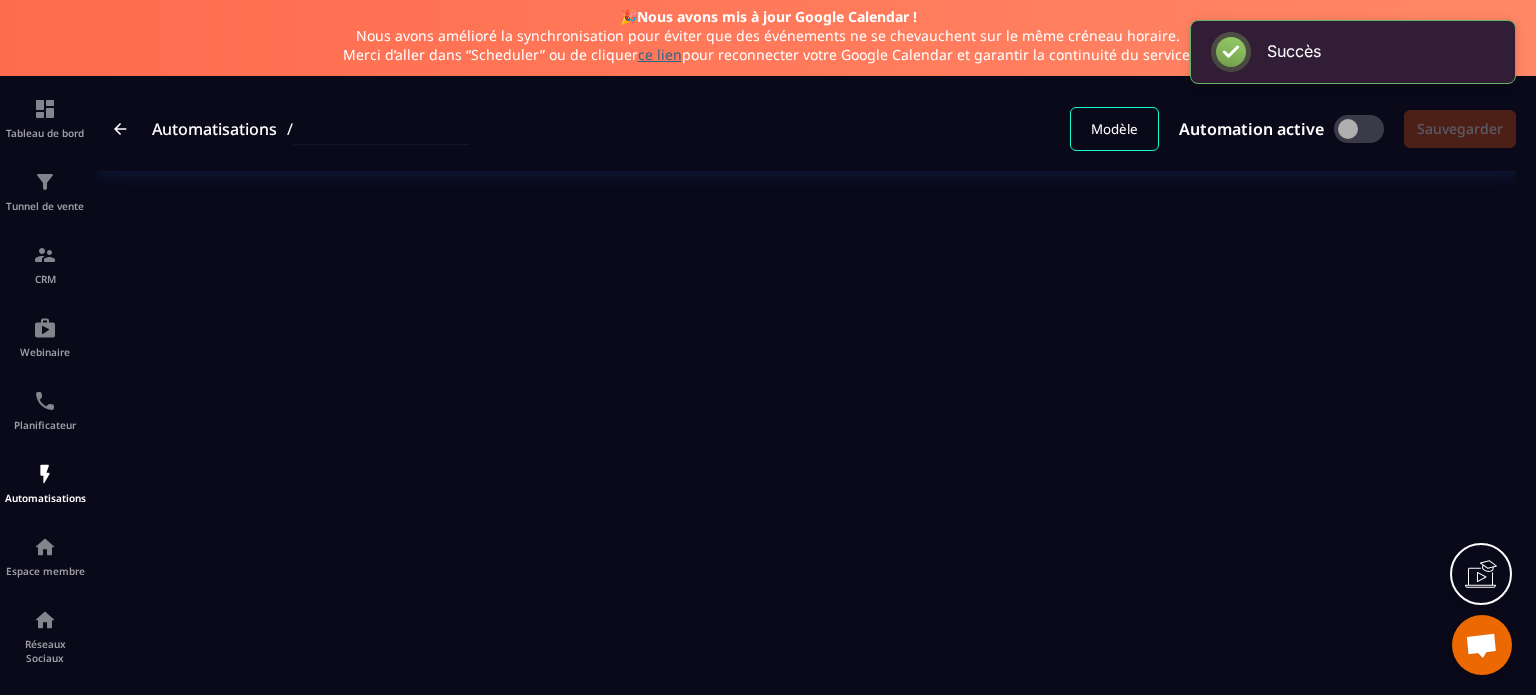 type on "****" 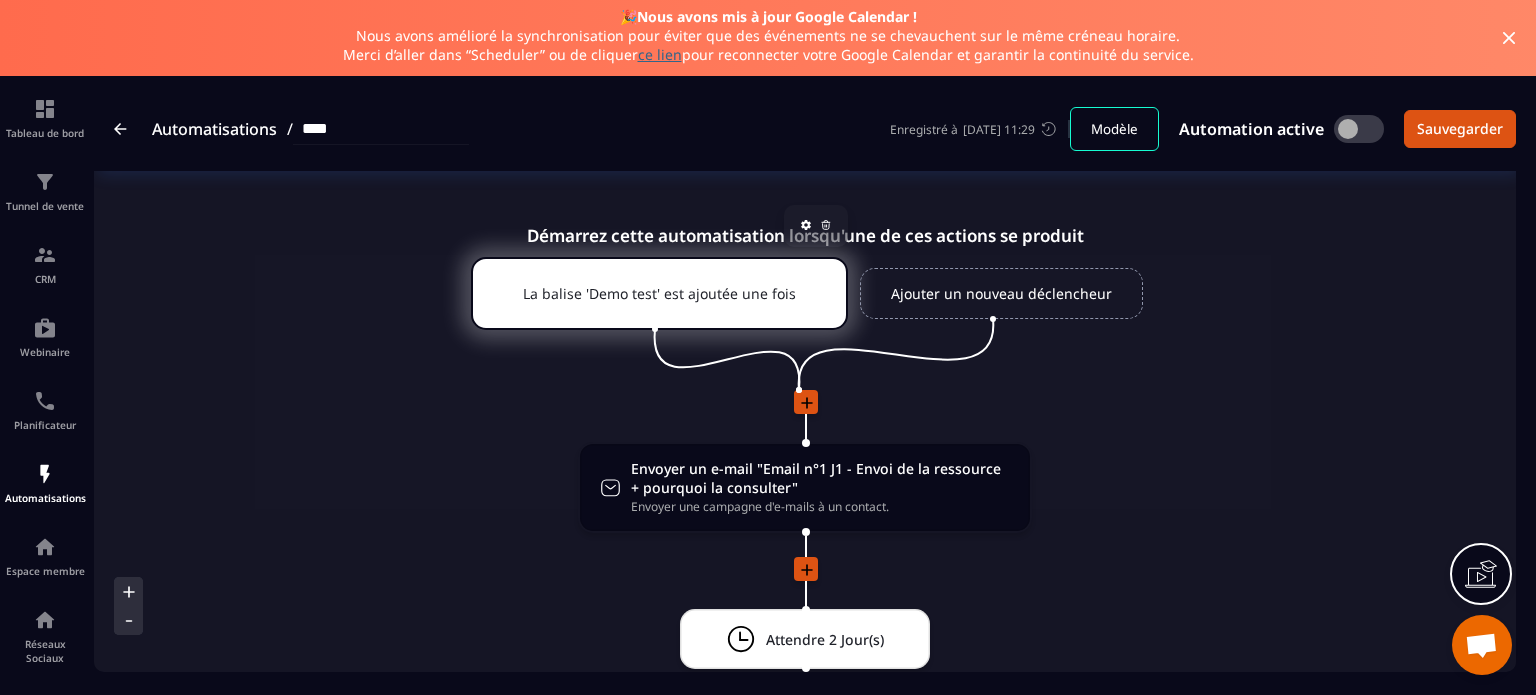 click on "La balise 'Demo test' est ajoutée une fois" at bounding box center (659, 293) 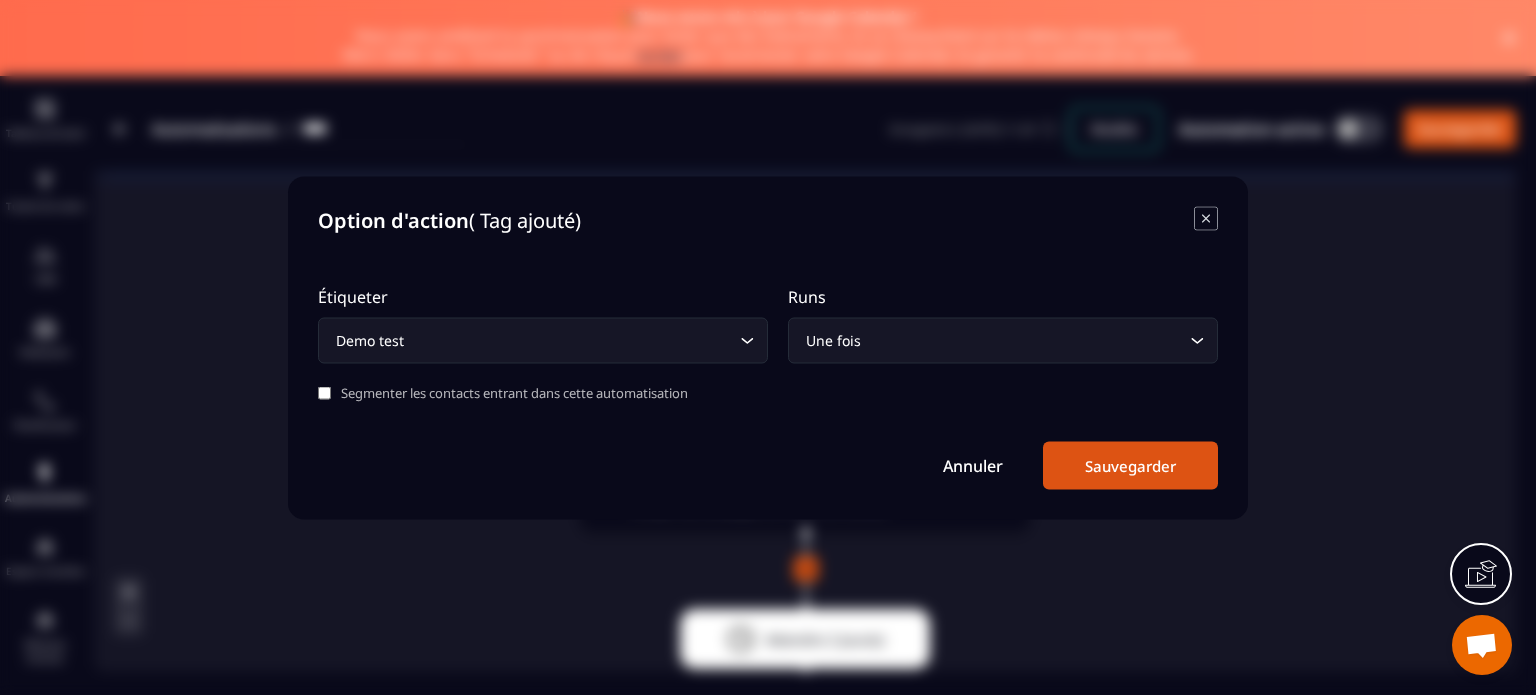 click on "Sauvegarder" at bounding box center (1130, 465) 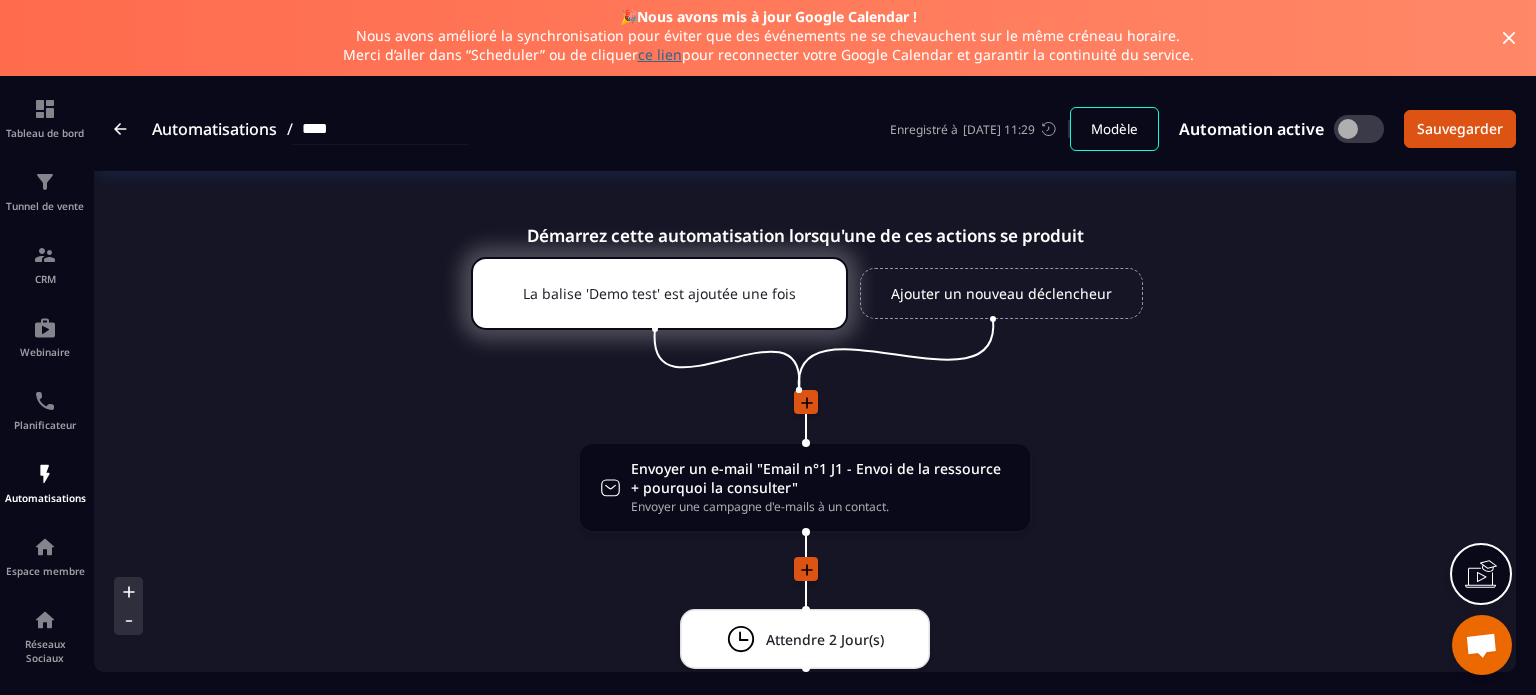 click on "Ajouter un nouveau déclencheur" at bounding box center [1001, 293] 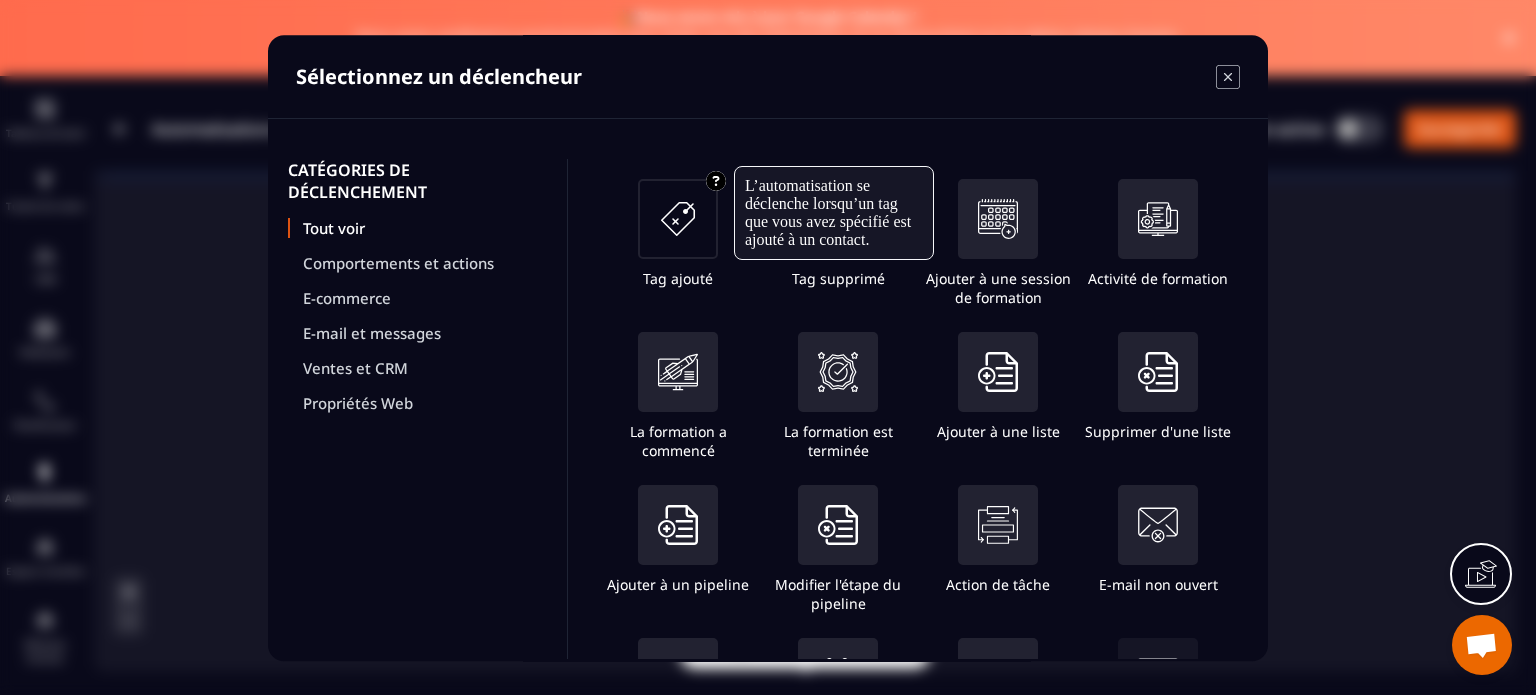 click at bounding box center (678, 219) 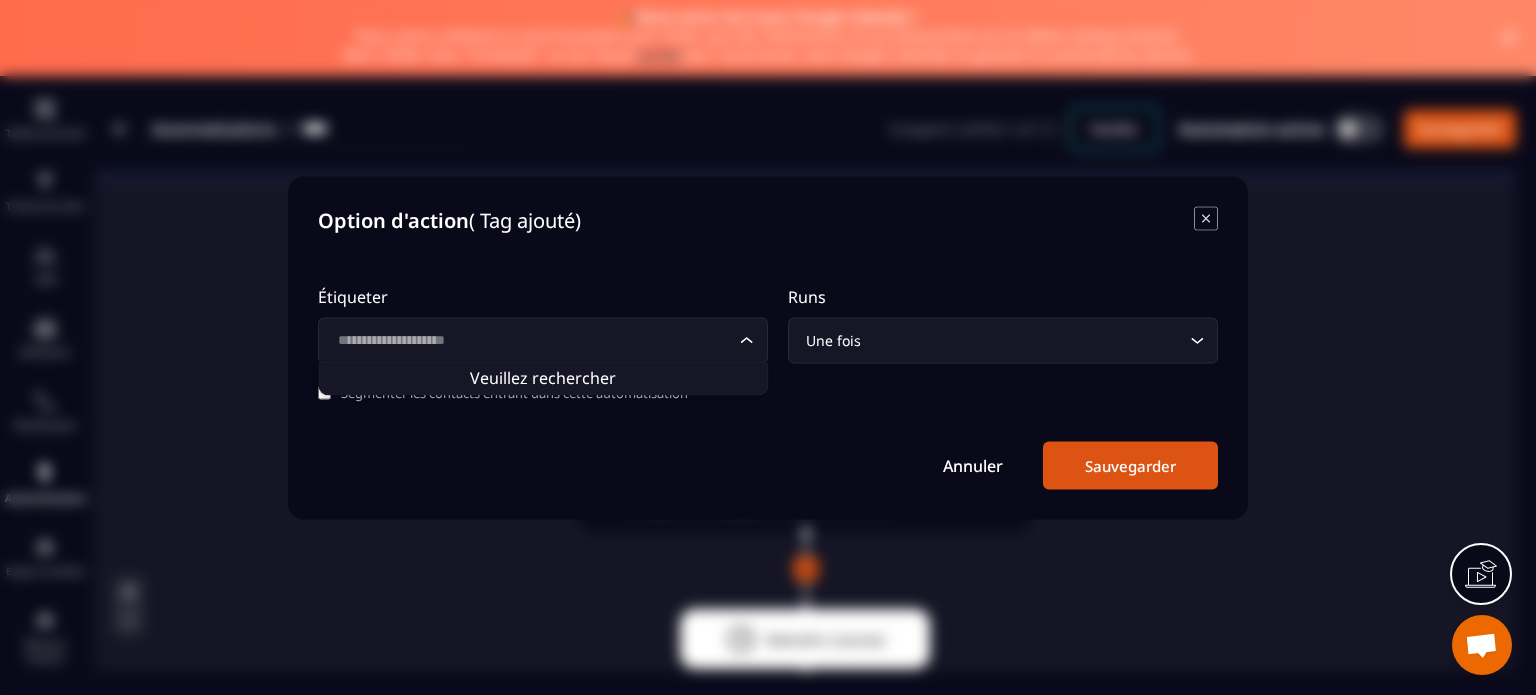 click on "Loading..." 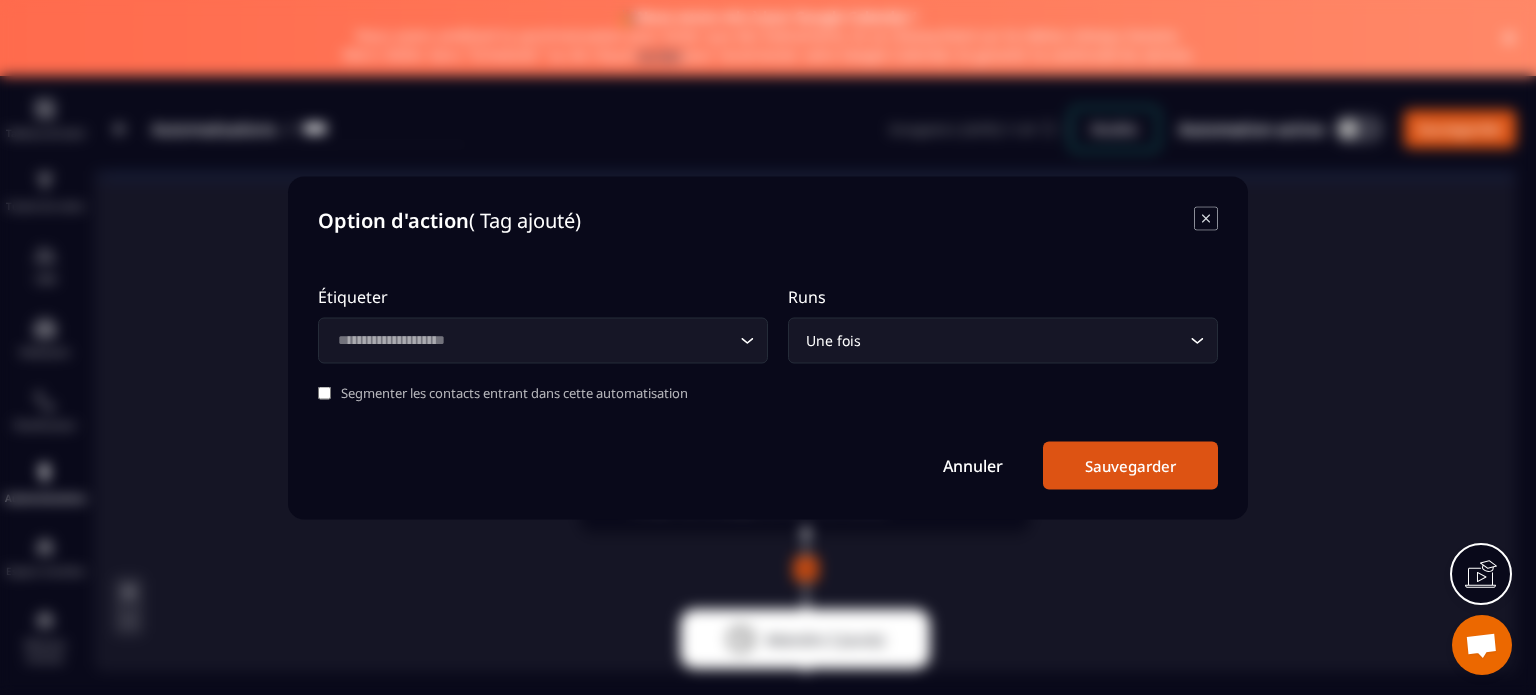 click on "Loading..." 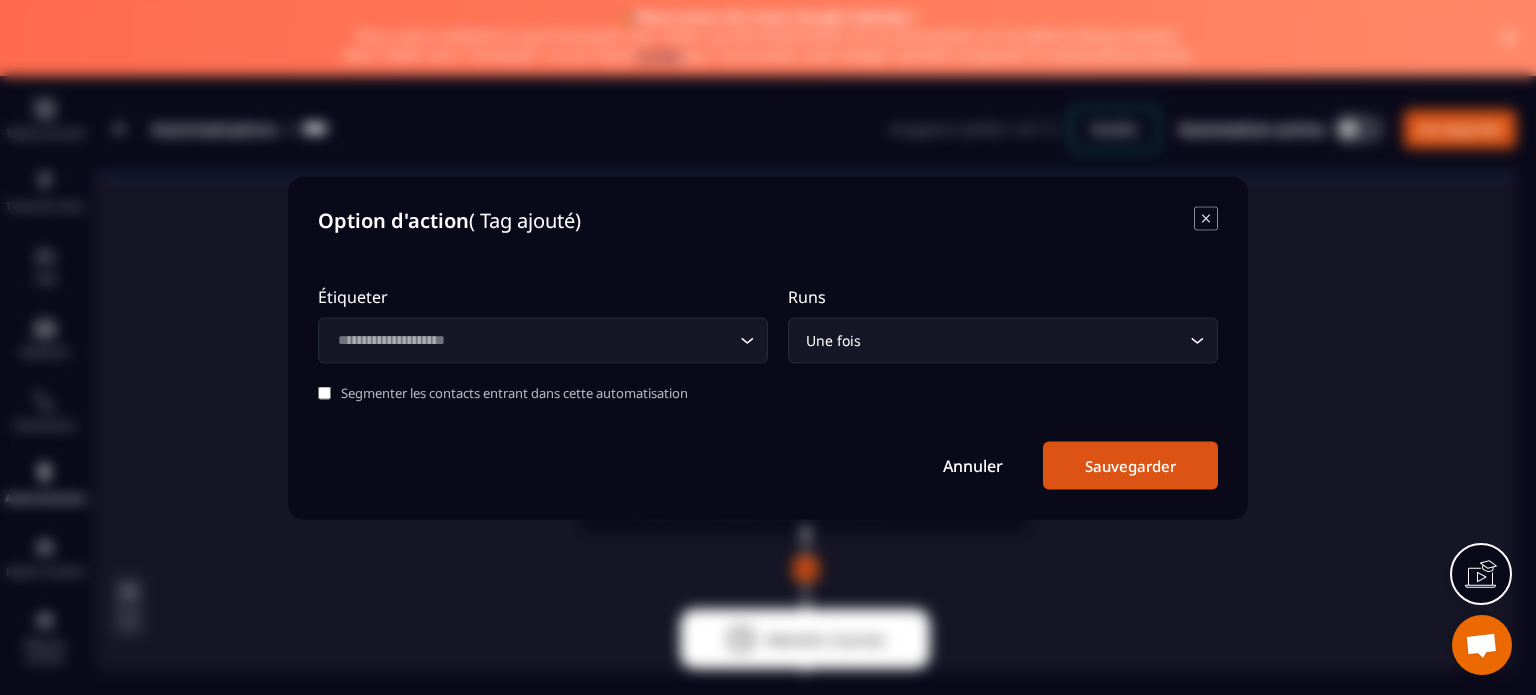 click on "Sauvegarder" at bounding box center [1130, 465] 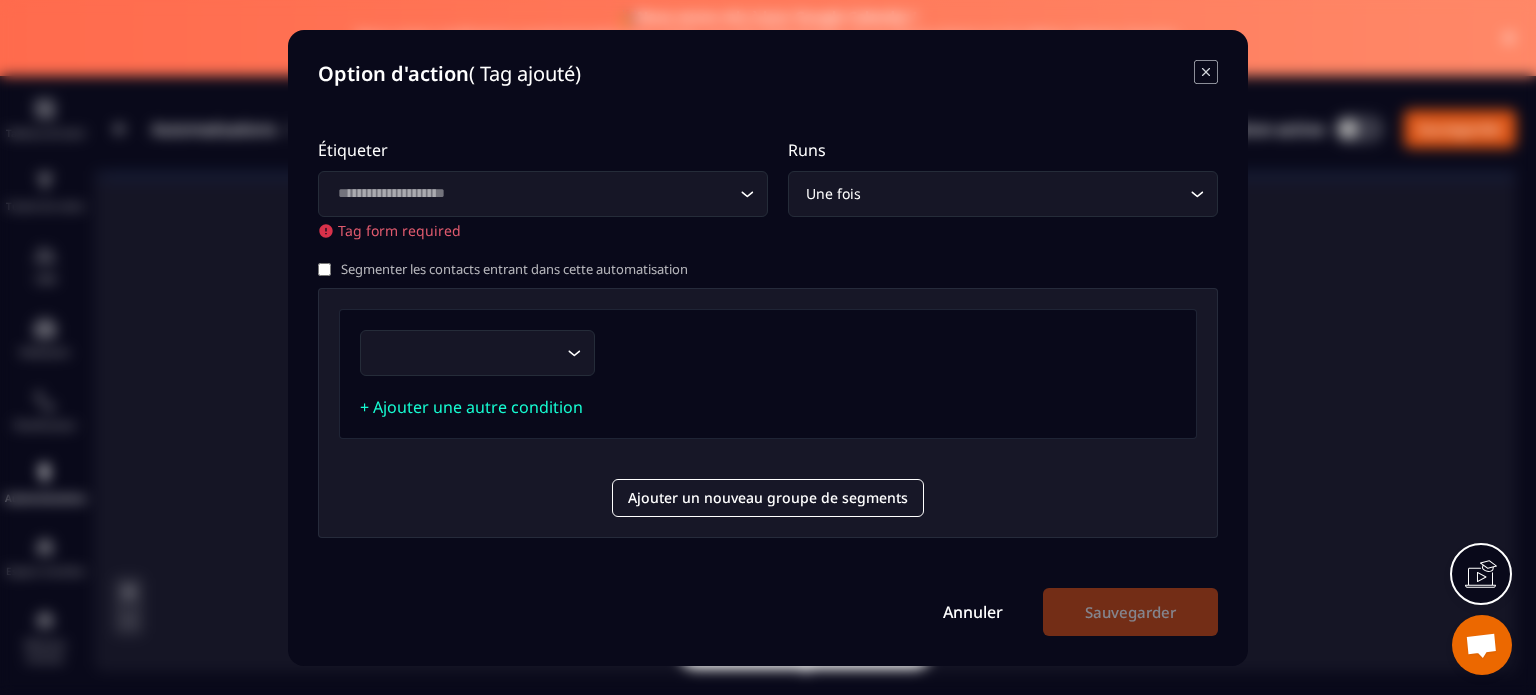 drag, startPoint x: 1219, startPoint y: 80, endPoint x: 1199, endPoint y: 63, distance: 26.24881 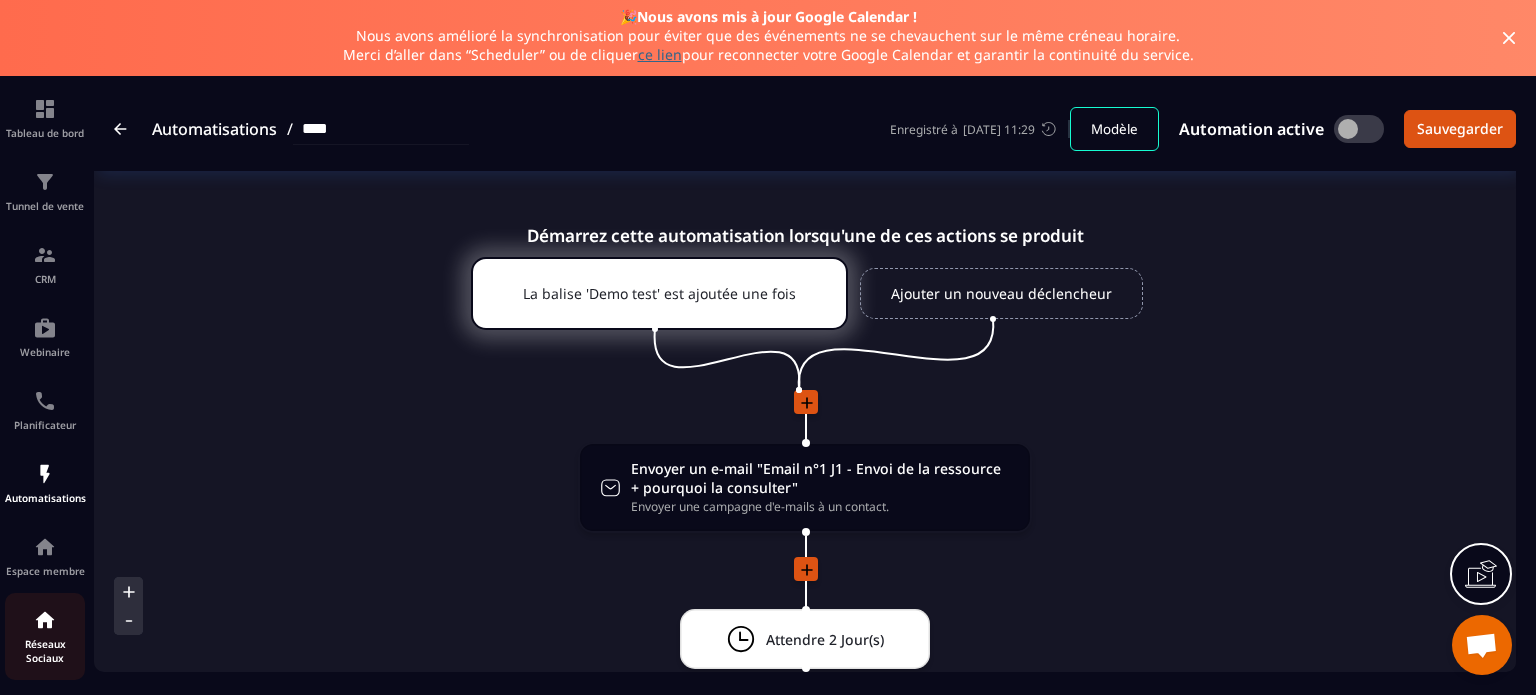 click on "Réseaux Sociaux" at bounding box center (45, 636) 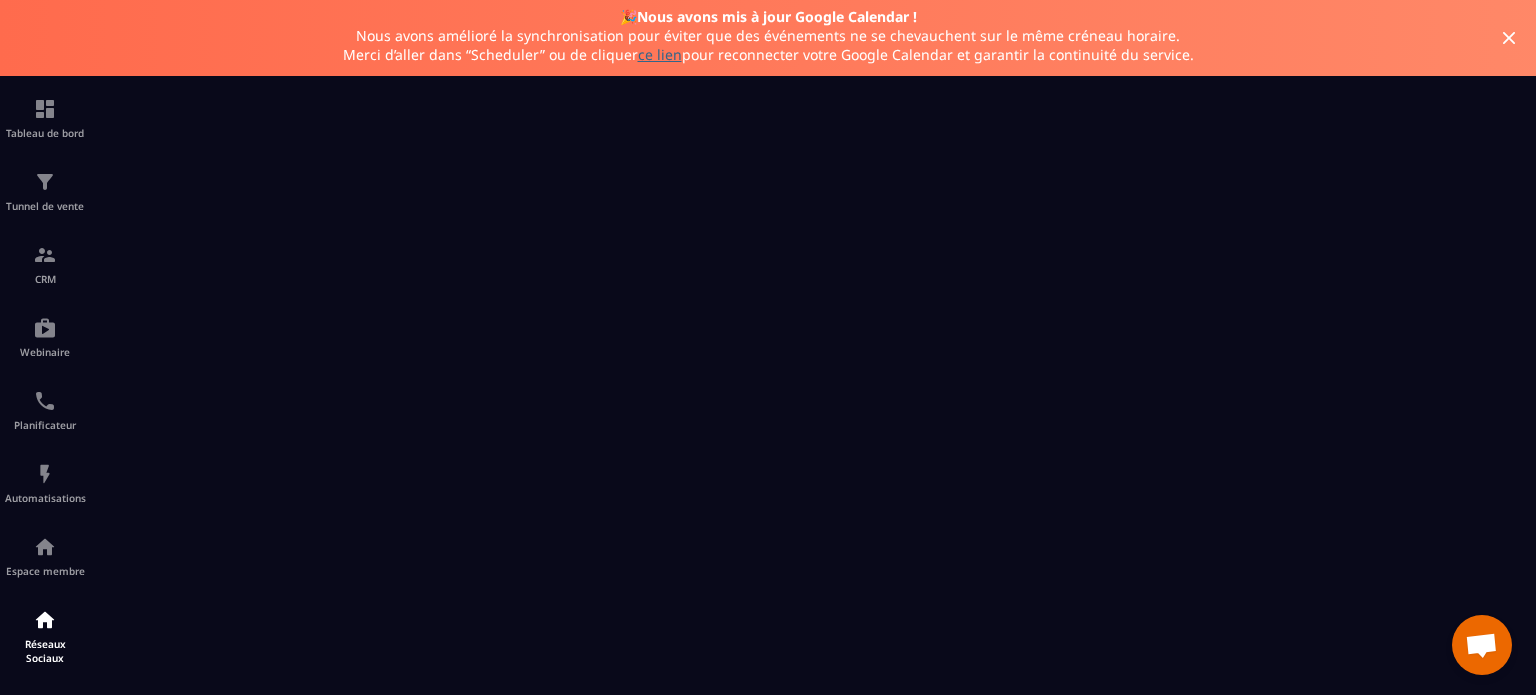 click on "Réseaux Sociaux" at bounding box center [45, 636] 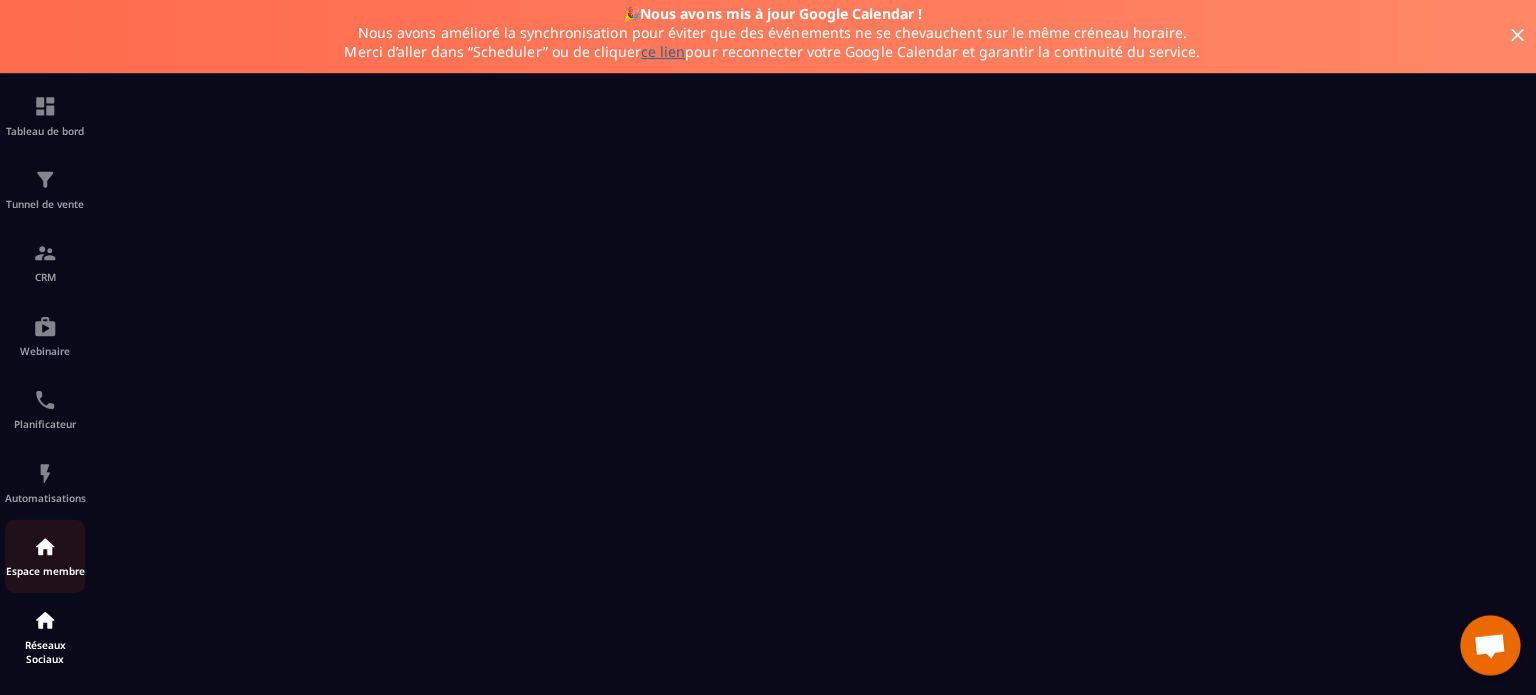 scroll, scrollTop: 0, scrollLeft: 0, axis: both 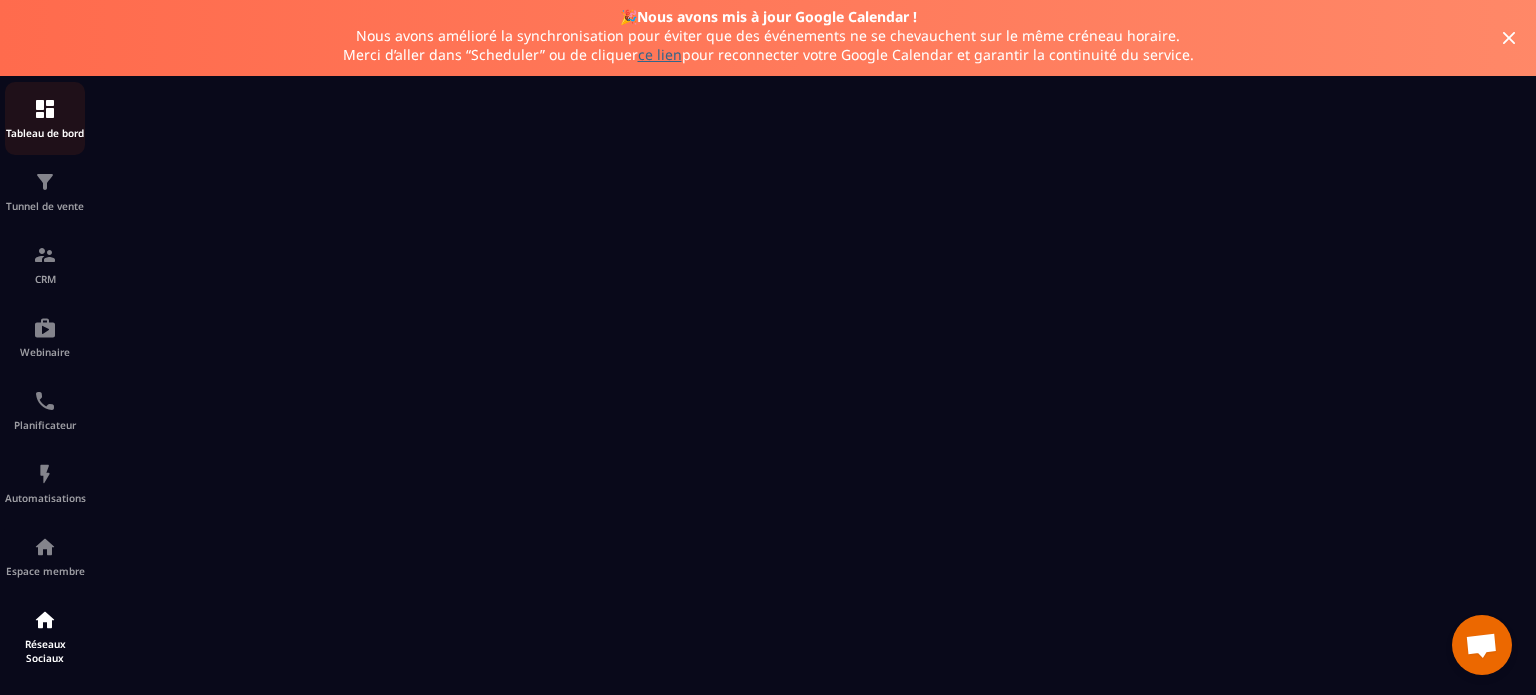 click on "Tableau de bord" at bounding box center (45, 118) 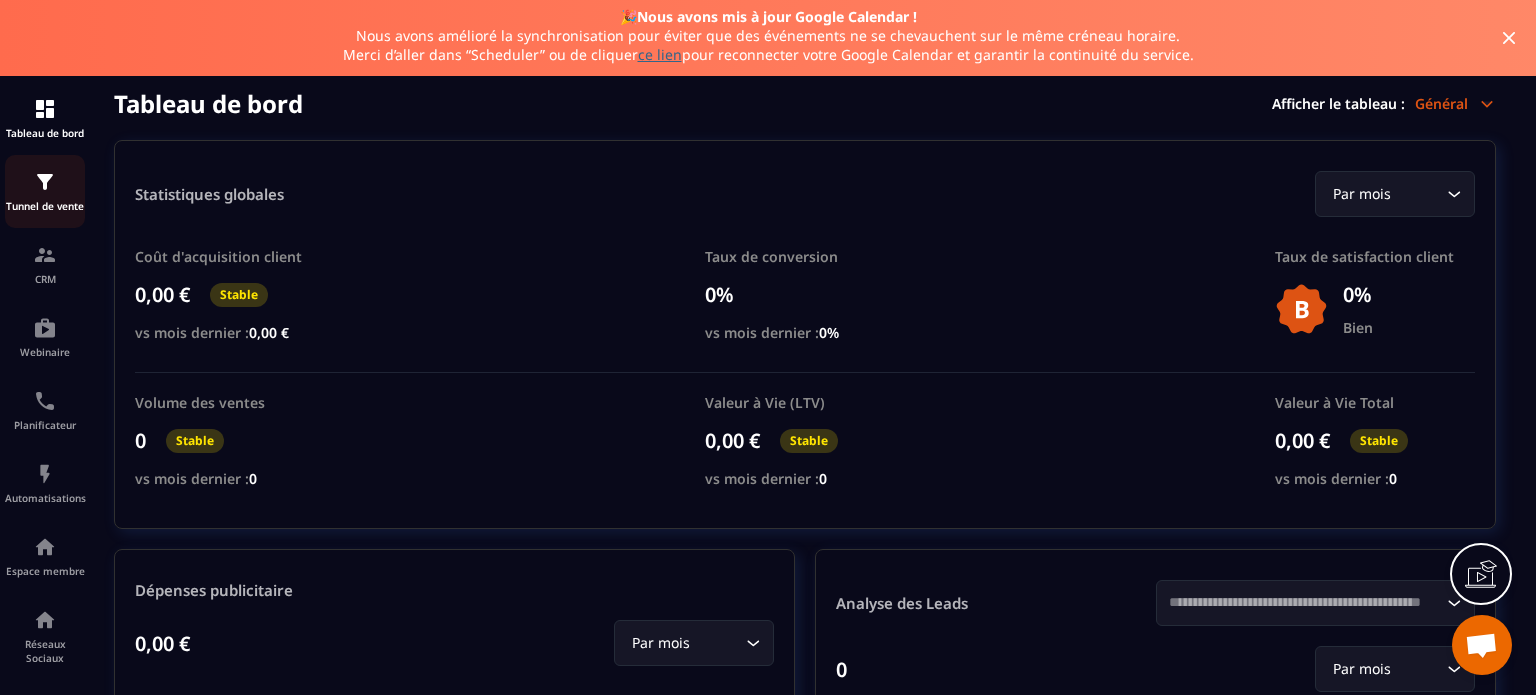 click at bounding box center [45, 182] 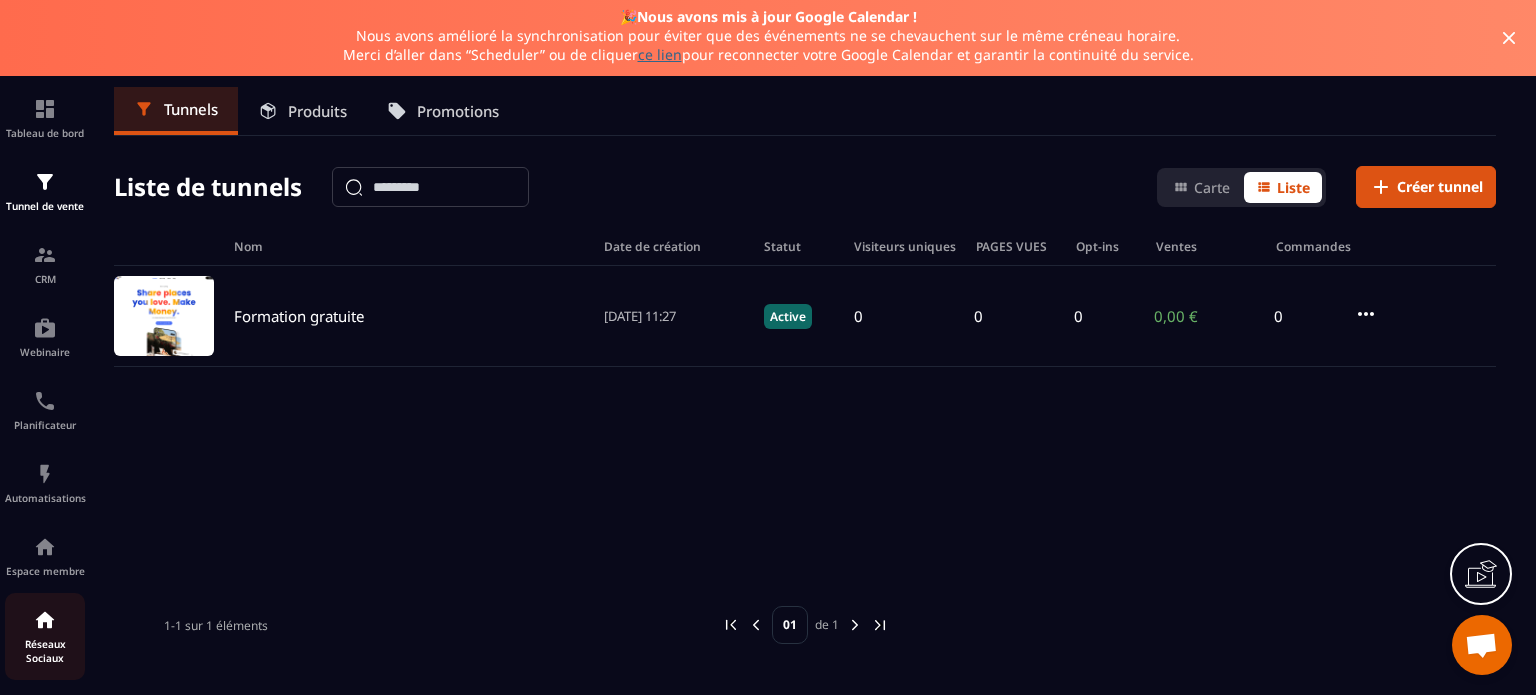 click at bounding box center (45, 620) 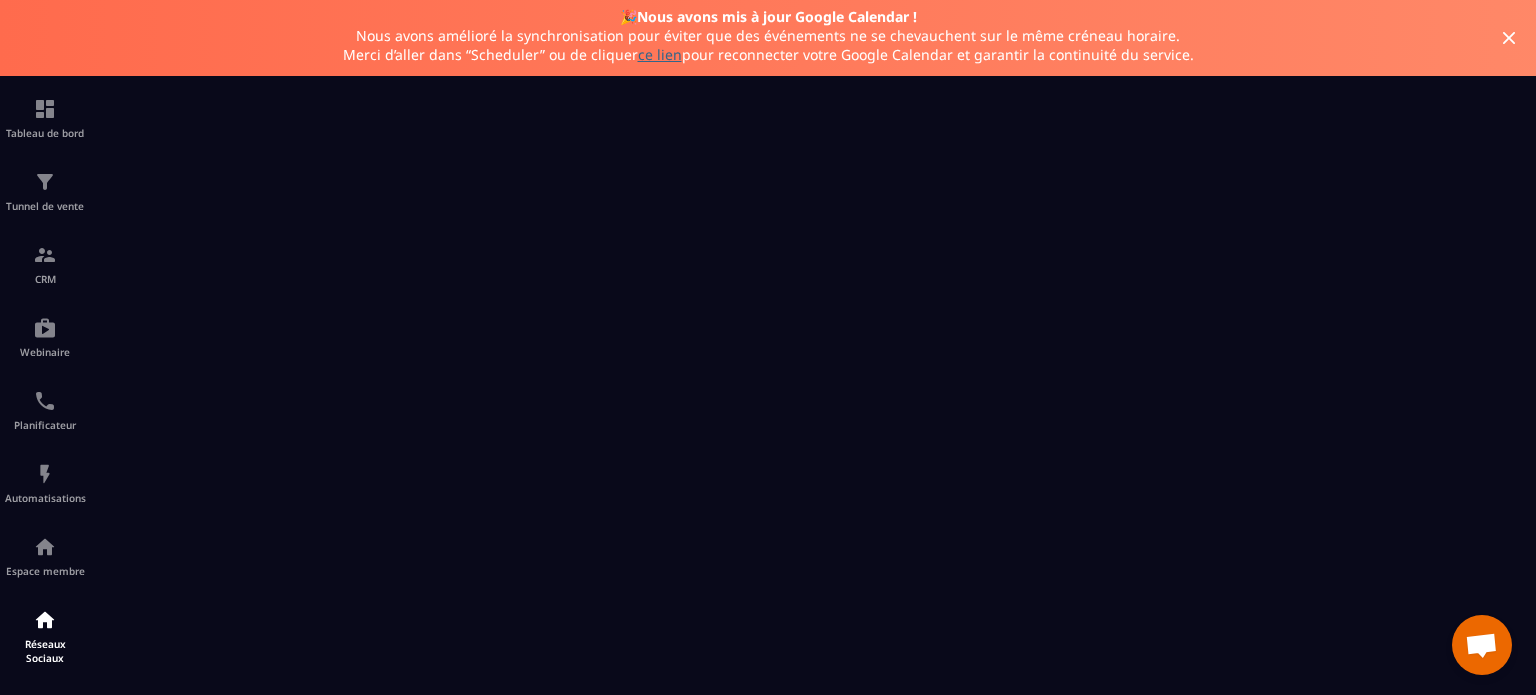 click on "🎉  Nous avons mis à jour Google Calendar ! Nous avons amélioré la synchronisation pour éviter que des événements ne se chevauchent sur le même créneau horaire. Merci d’aller dans “Scheduler” ou de cliquer  ce lien  pour reconnecter votre Google Calendar et garantir la continuité du service." at bounding box center (768, 35) 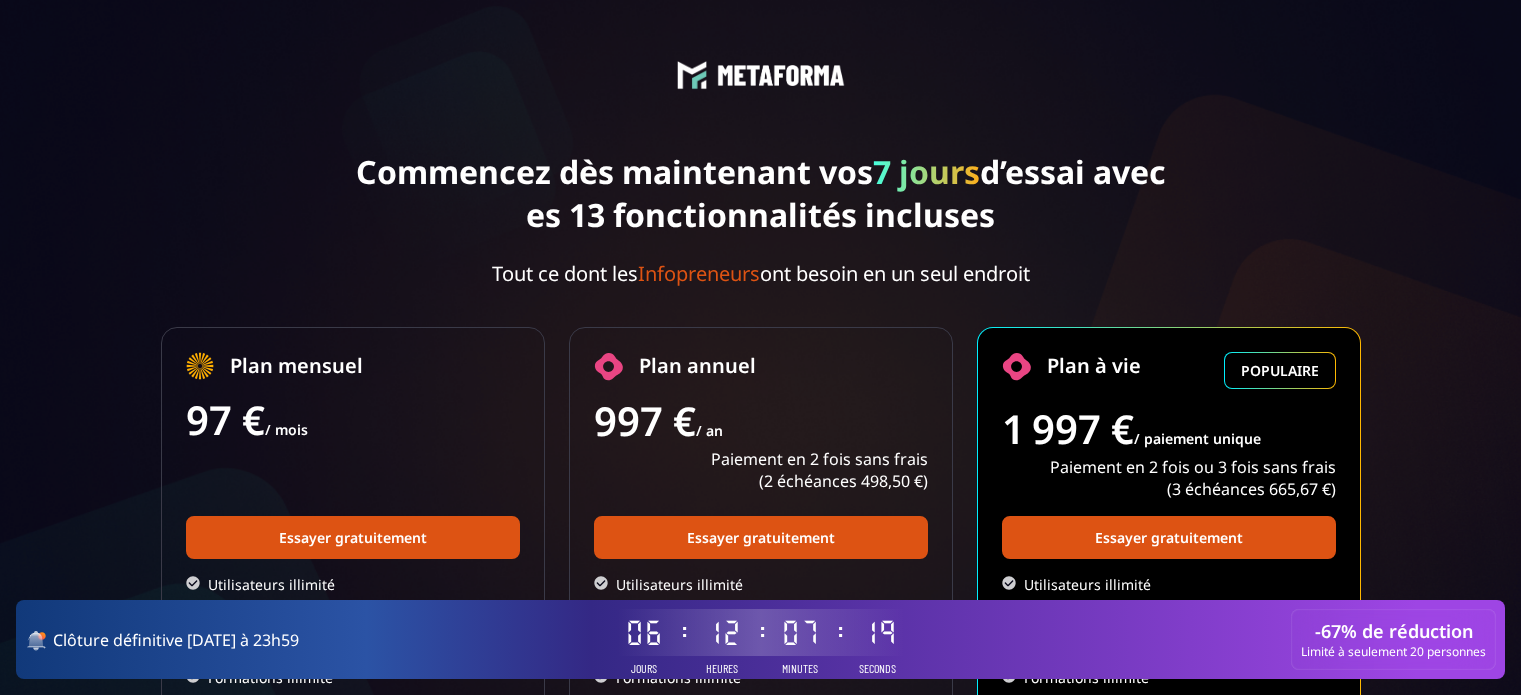 scroll, scrollTop: 400, scrollLeft: 0, axis: vertical 